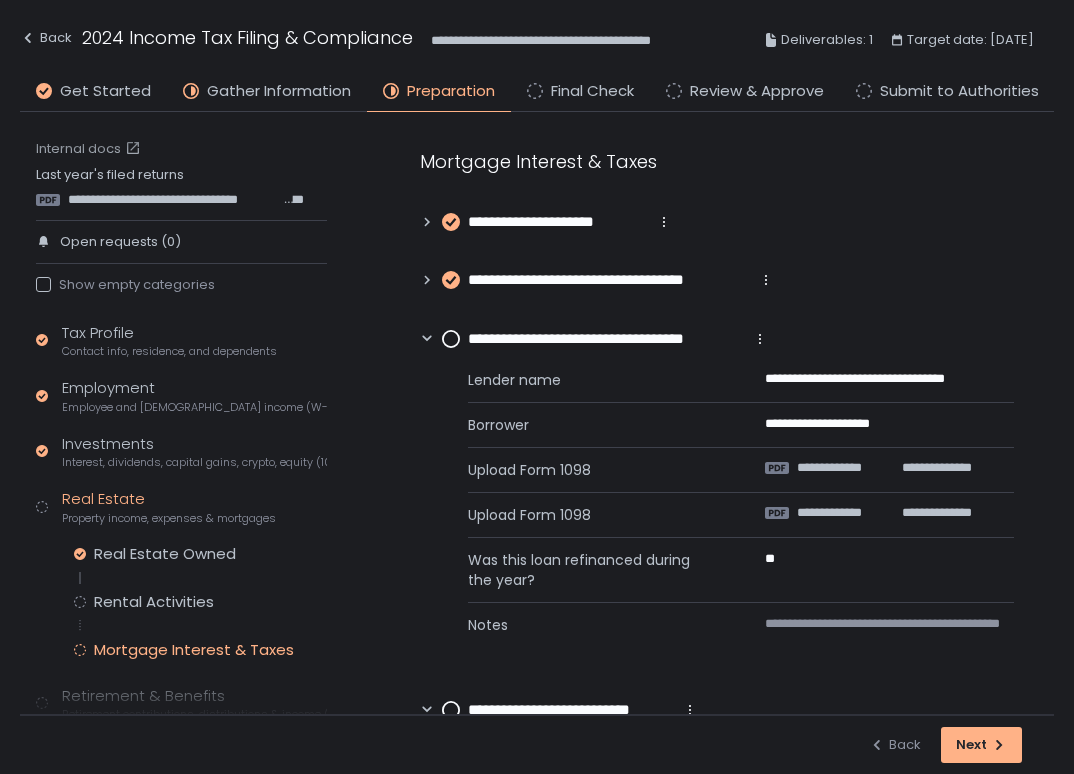 scroll, scrollTop: 0, scrollLeft: 0, axis: both 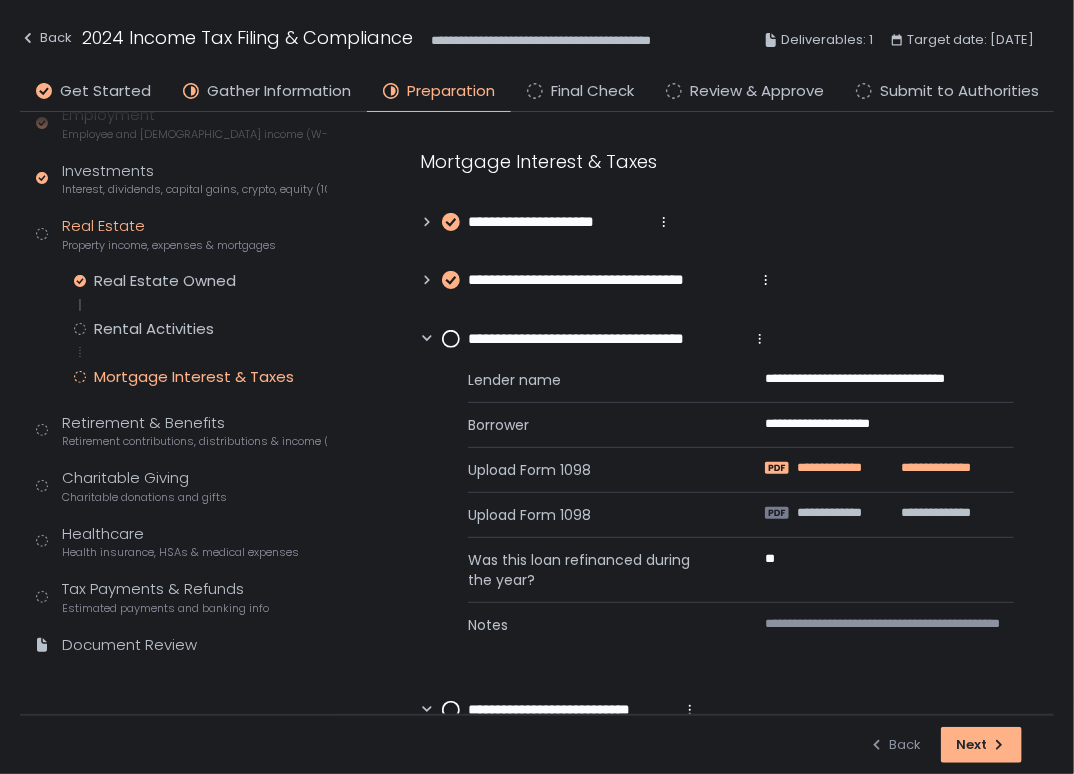 click on "**********" at bounding box center [844, 468] 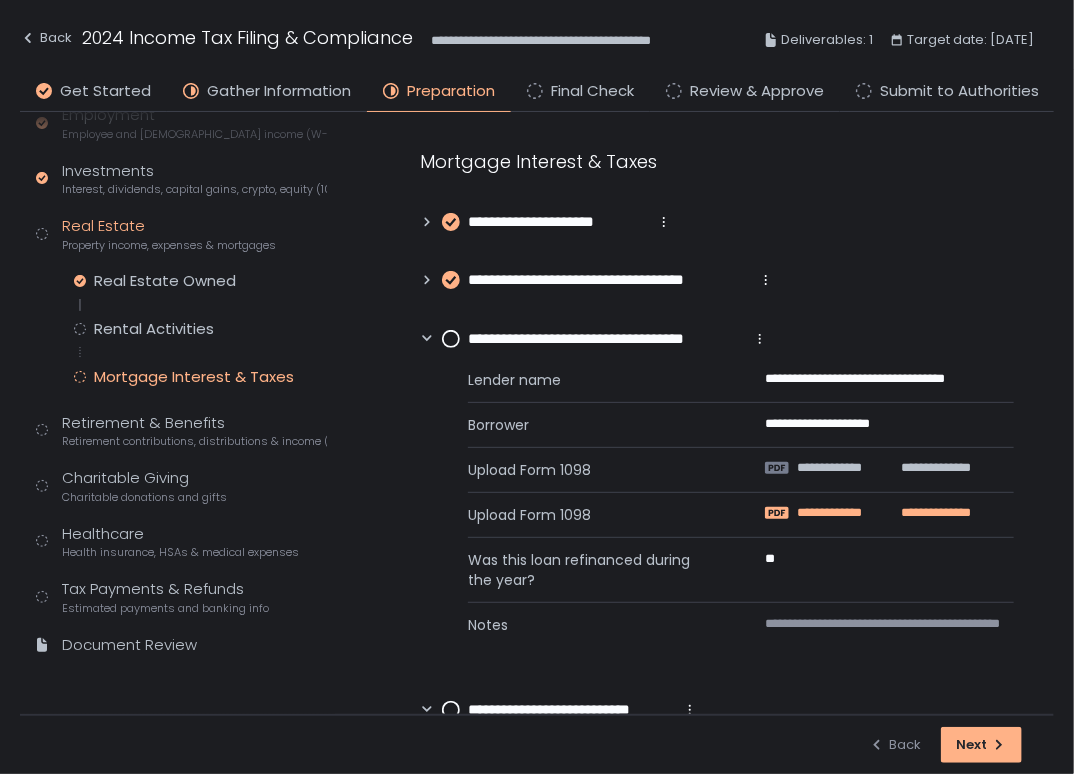 click on "**********" at bounding box center (844, 513) 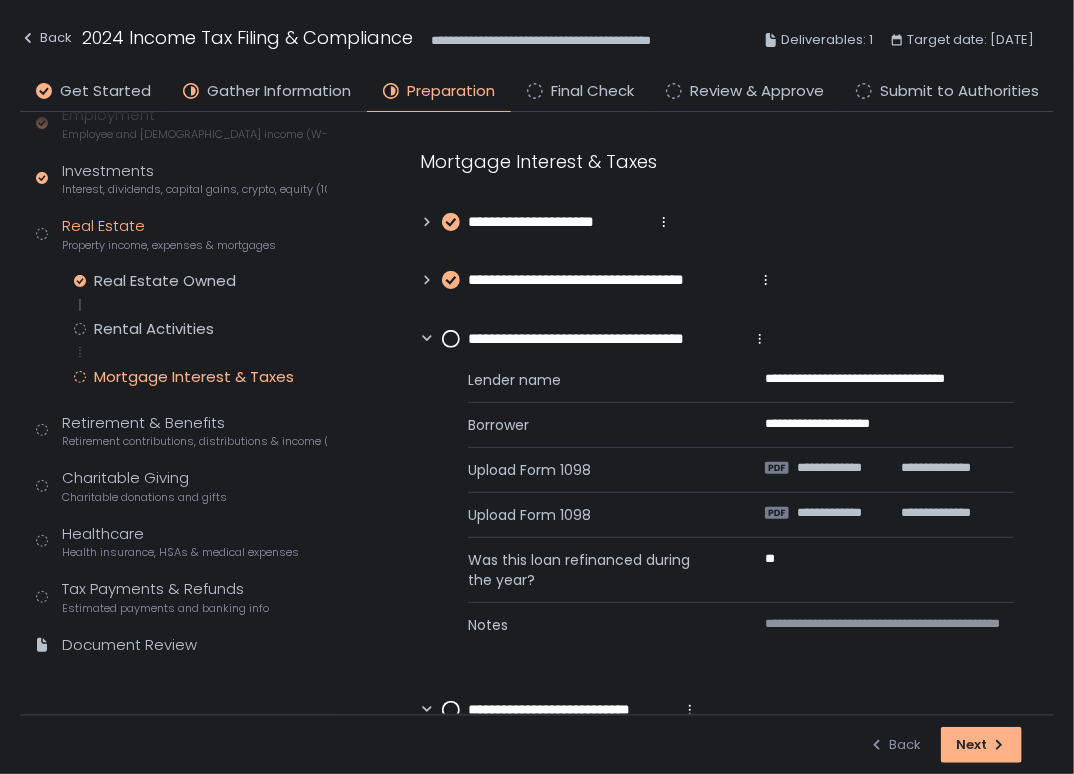 click 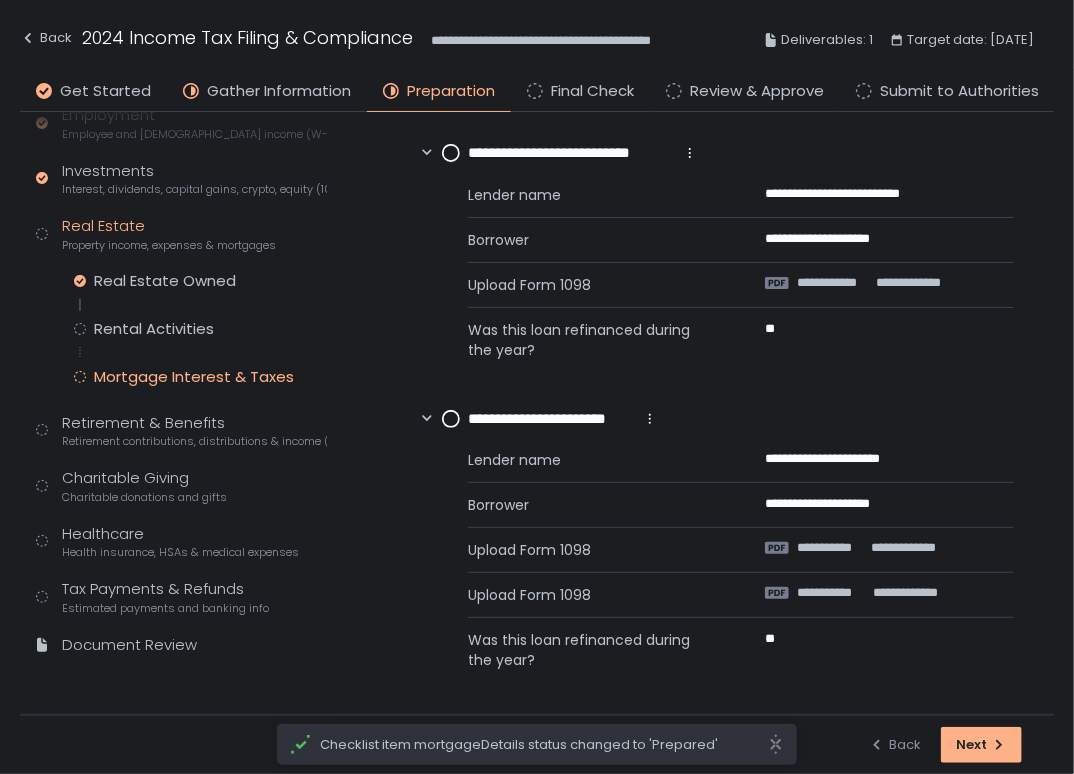 scroll, scrollTop: 245, scrollLeft: 0, axis: vertical 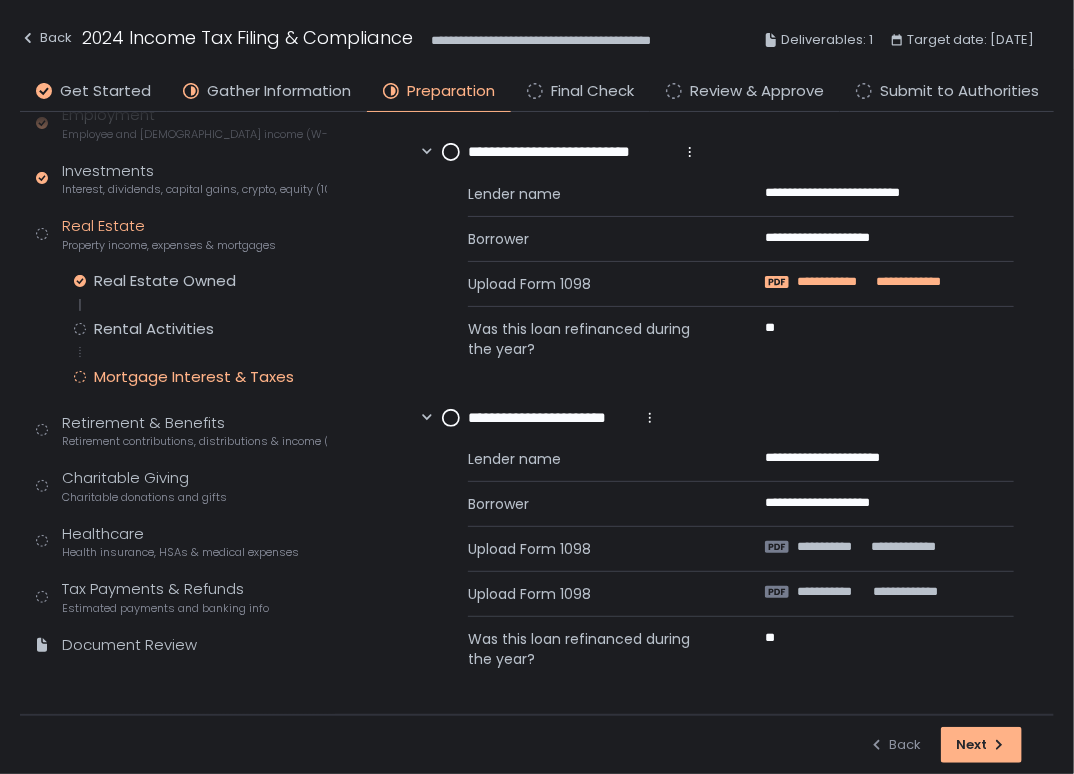click on "**********" at bounding box center (835, 282) 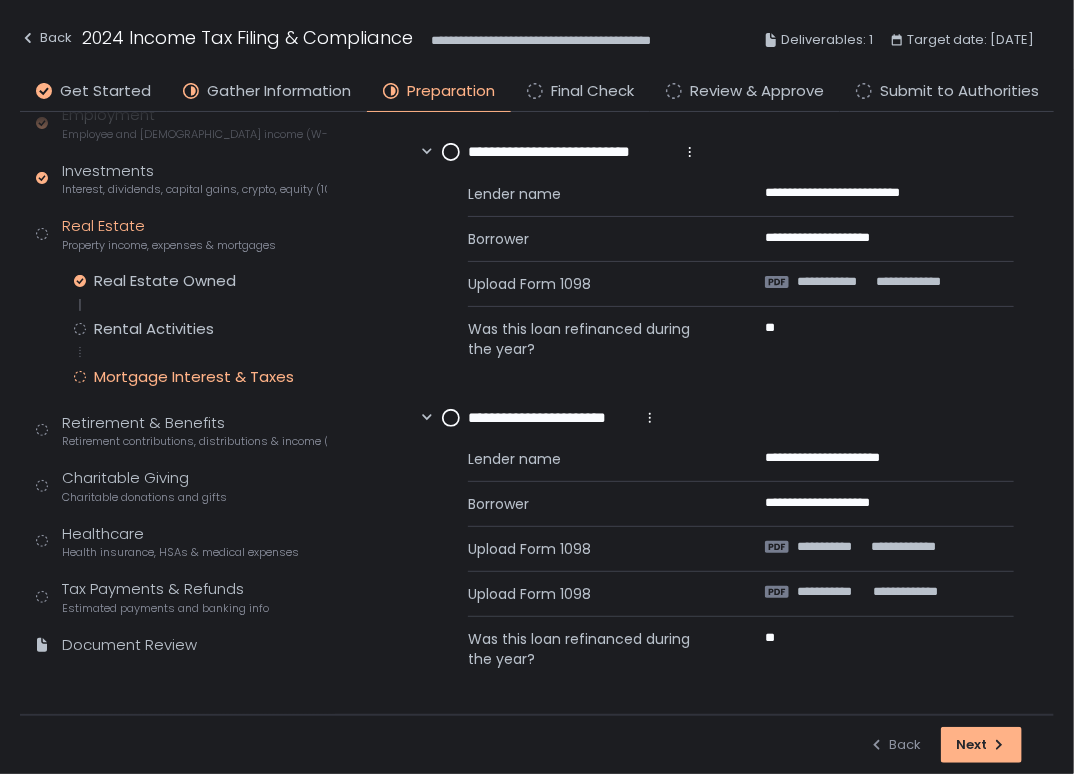 click 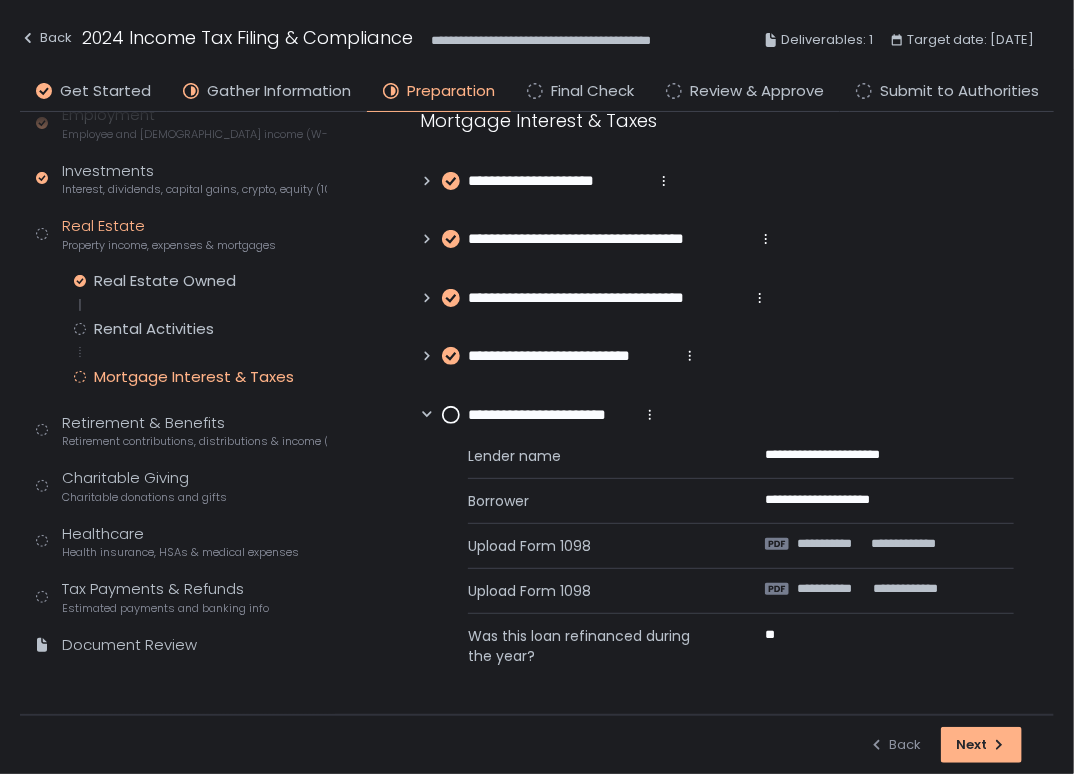scroll, scrollTop: 39, scrollLeft: 0, axis: vertical 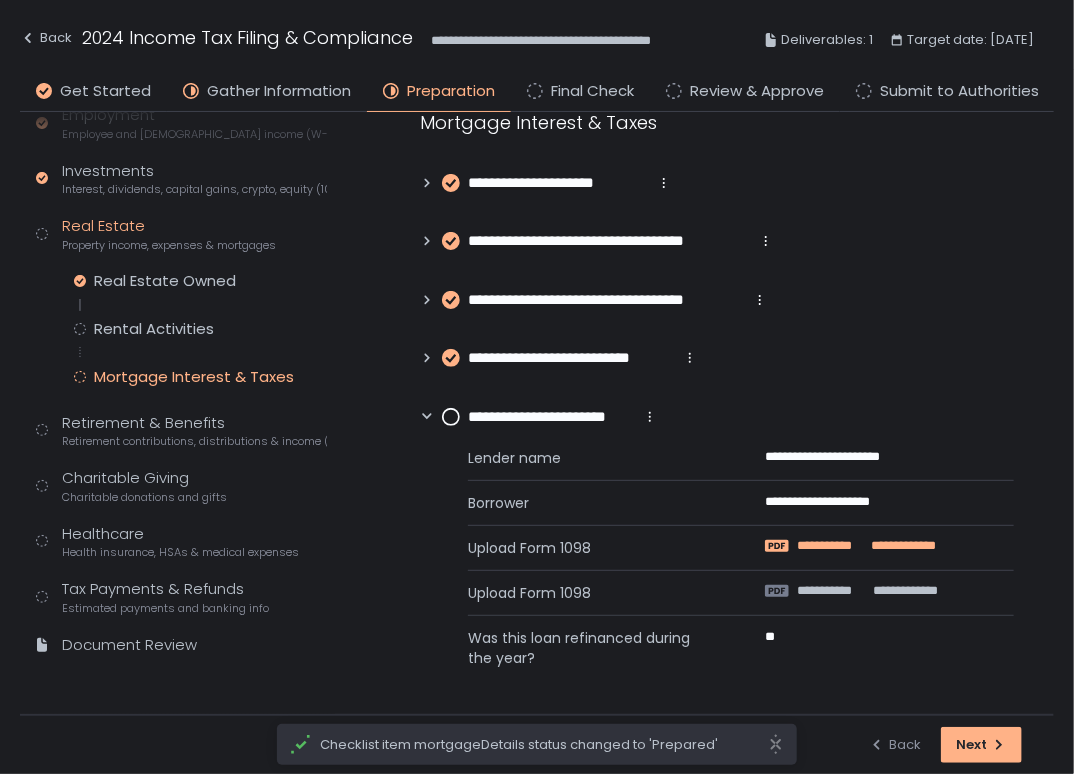 click on "**********" at bounding box center (830, 546) 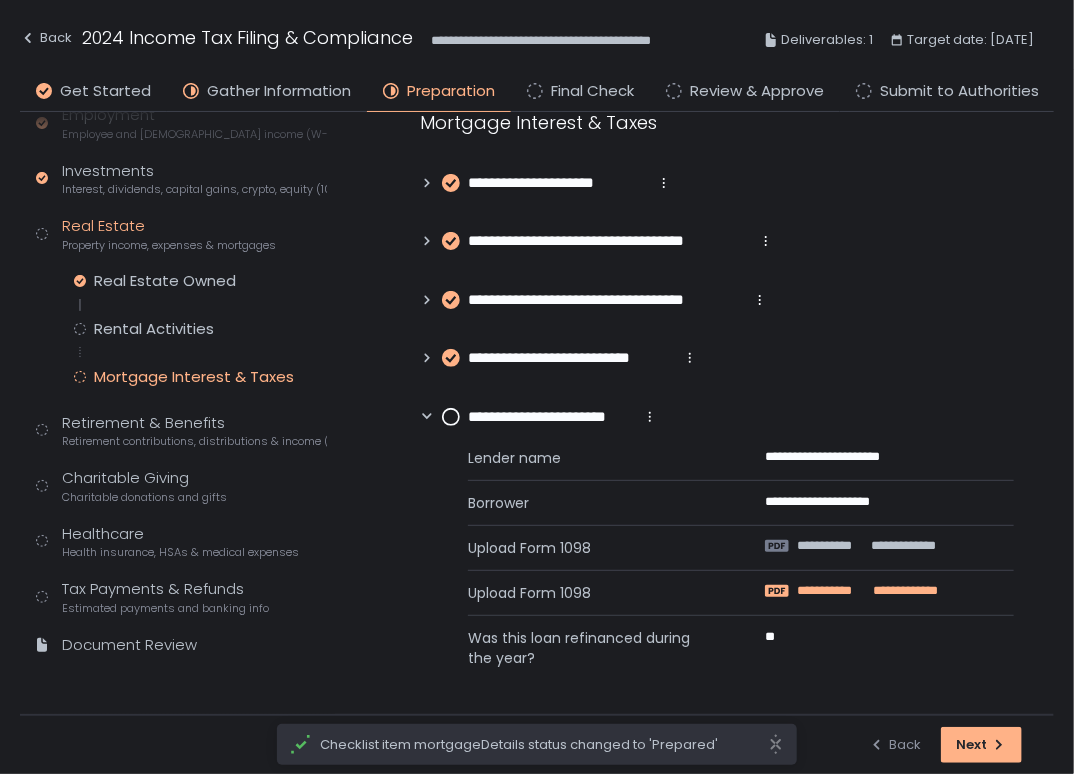 click on "**********" at bounding box center (901, 591) 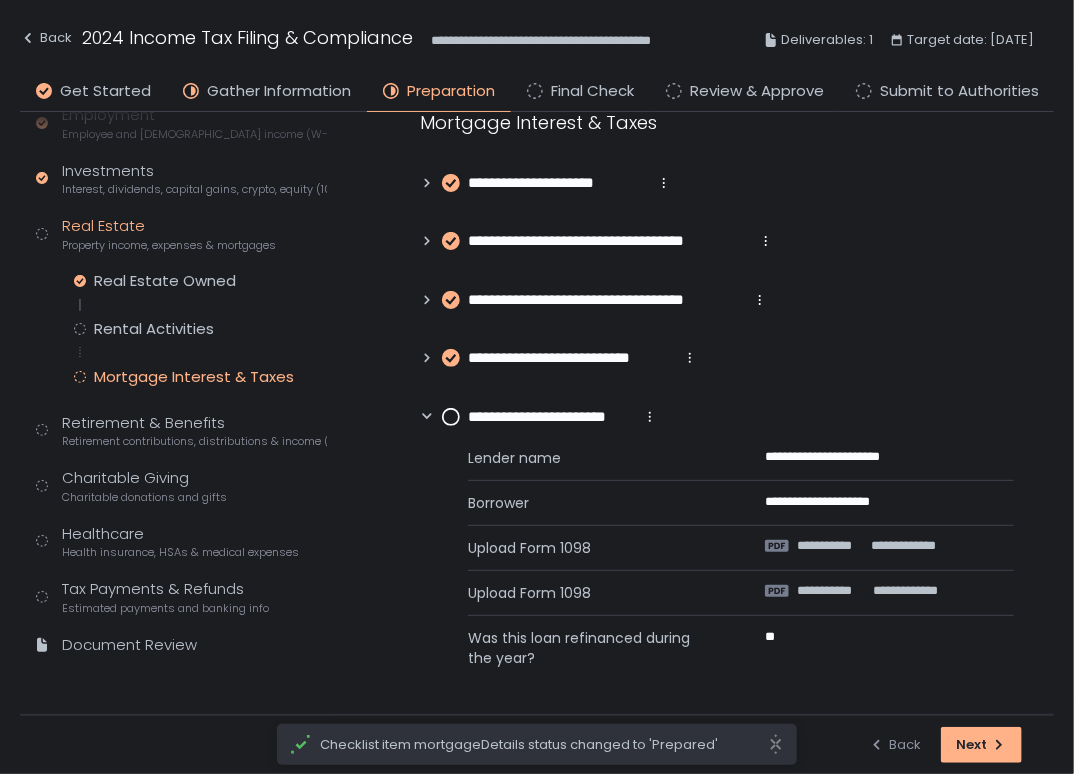 click on "**********" at bounding box center [550, 417] 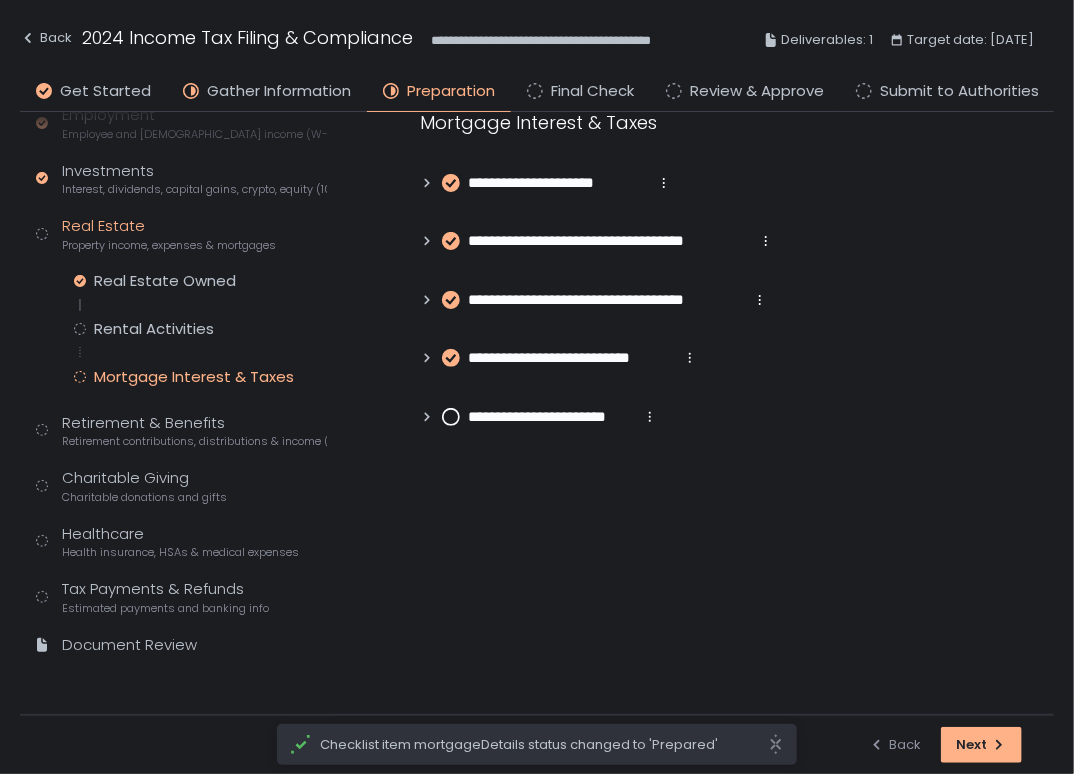 scroll, scrollTop: 0, scrollLeft: 0, axis: both 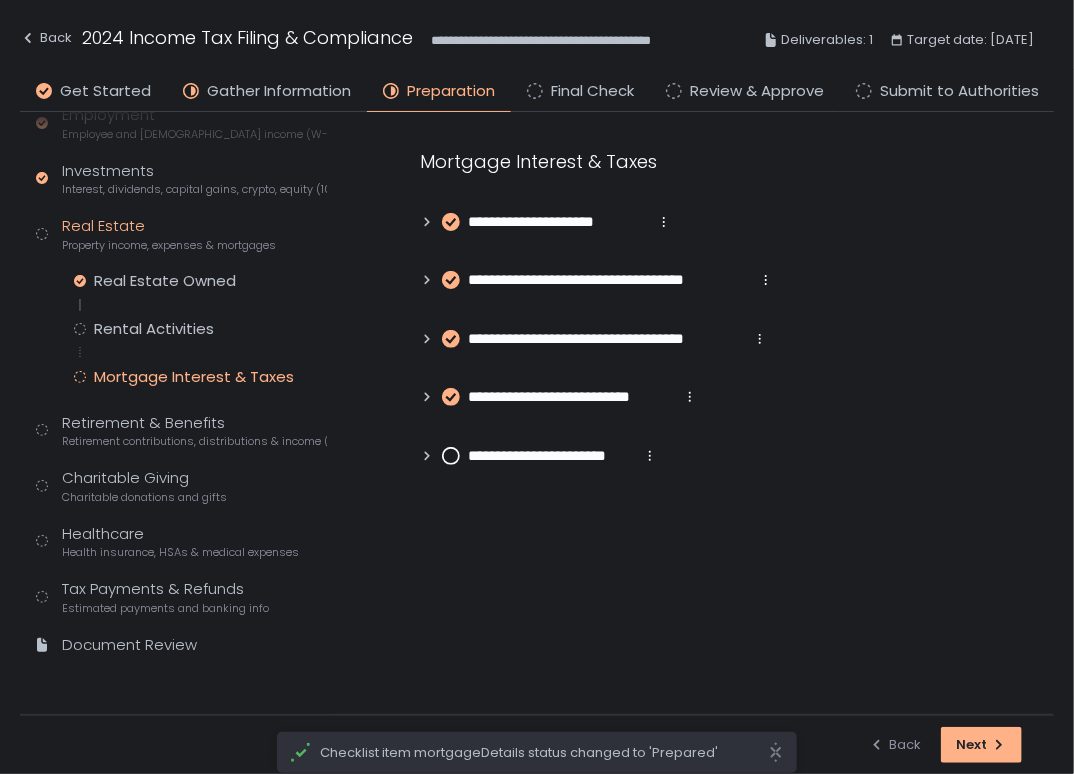 click 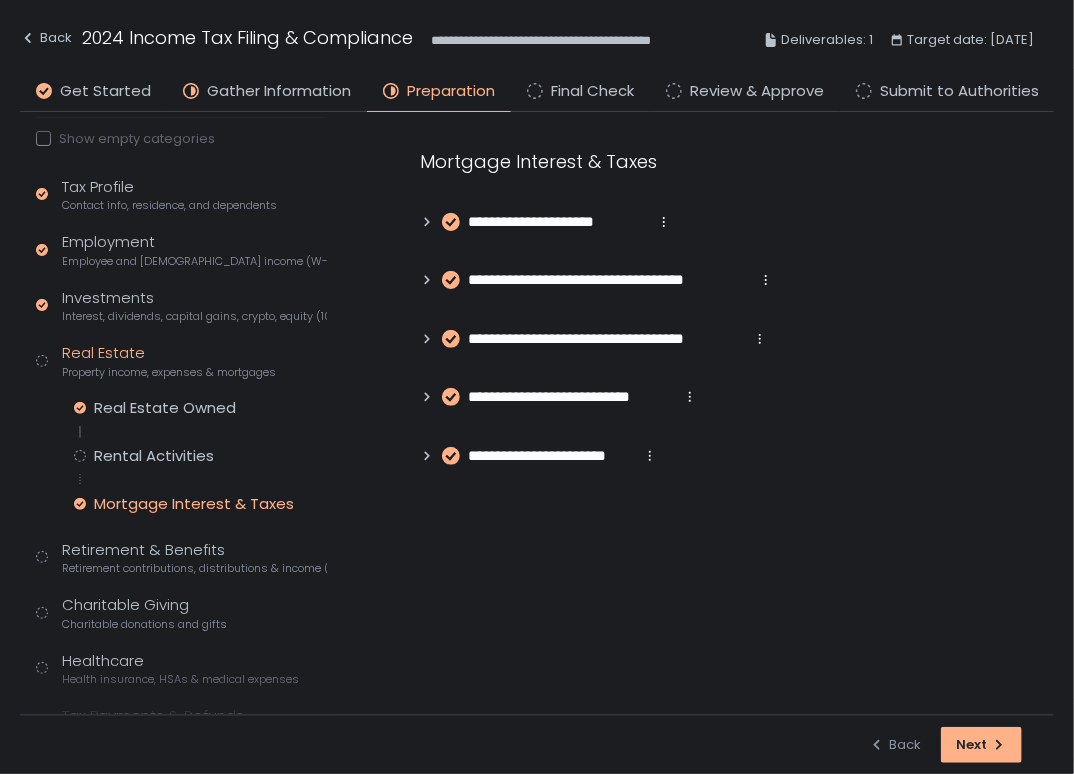 scroll, scrollTop: 149, scrollLeft: 0, axis: vertical 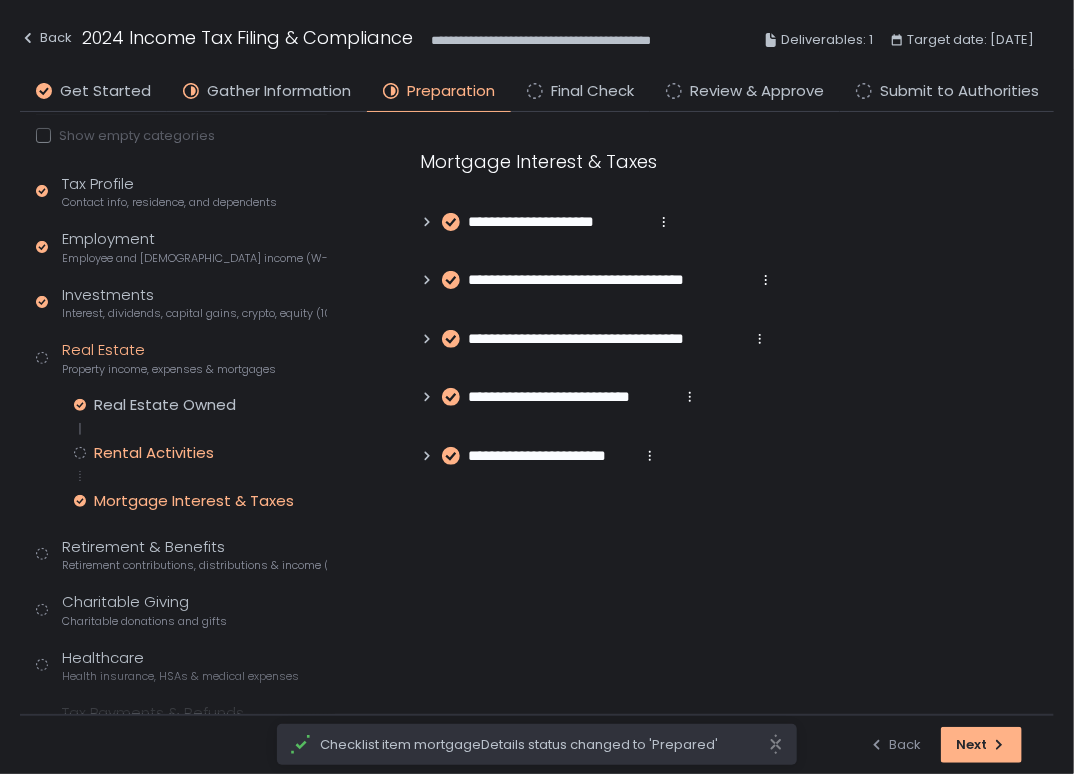 click on "Rental Activities" 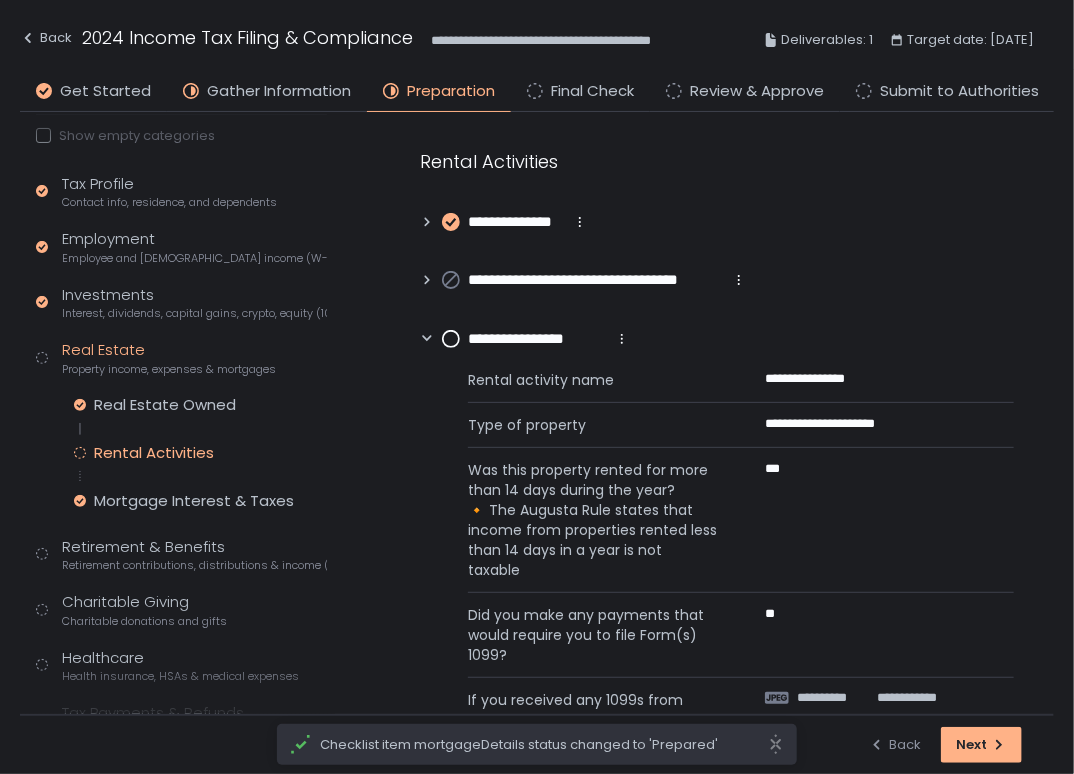 click 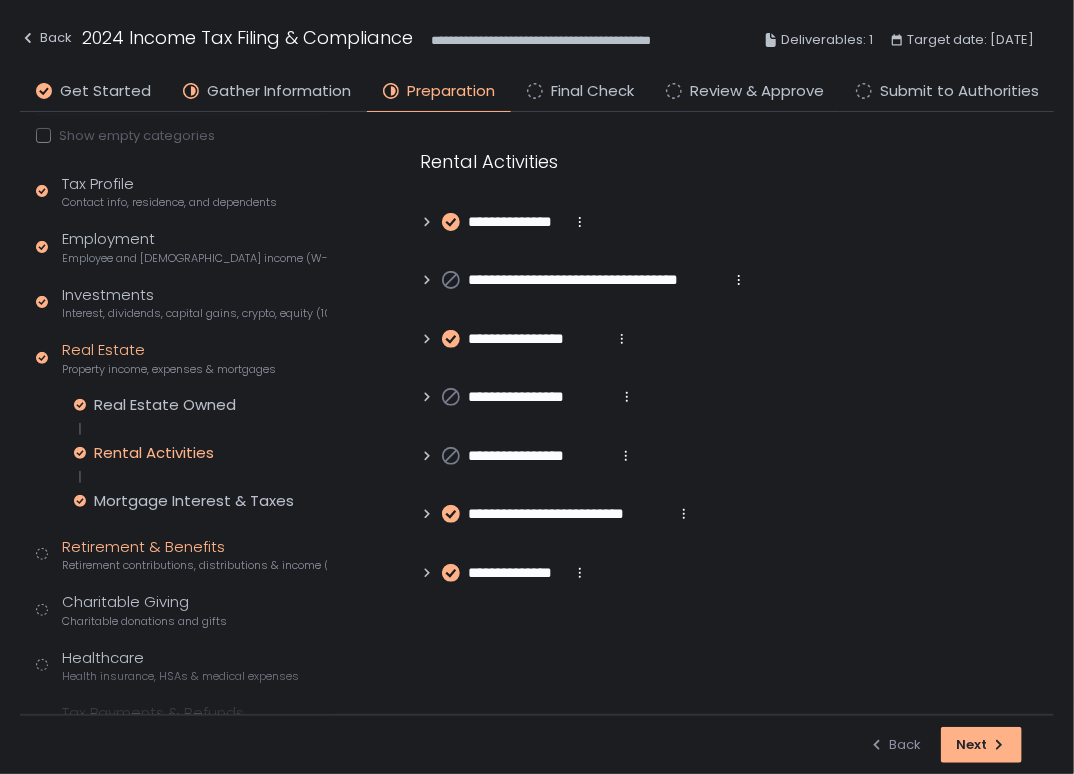 click on "Retirement & Benefits Retirement contributions, distributions & income (1099-R, 5498)" 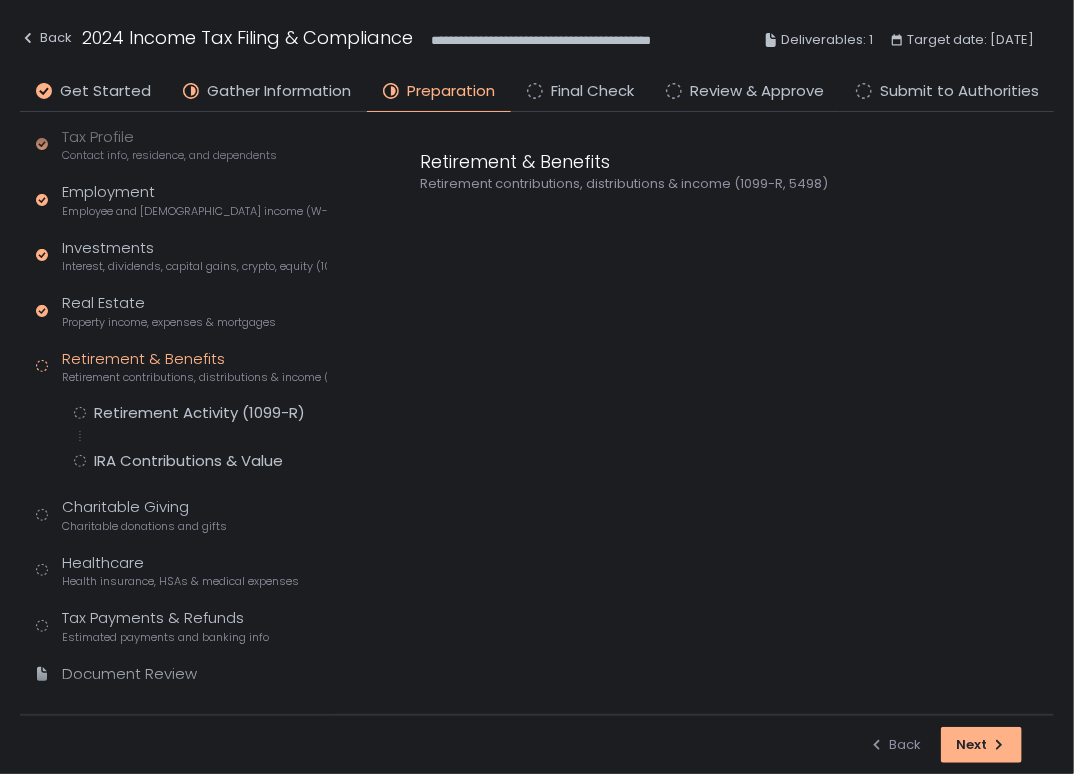 scroll, scrollTop: 209, scrollLeft: 0, axis: vertical 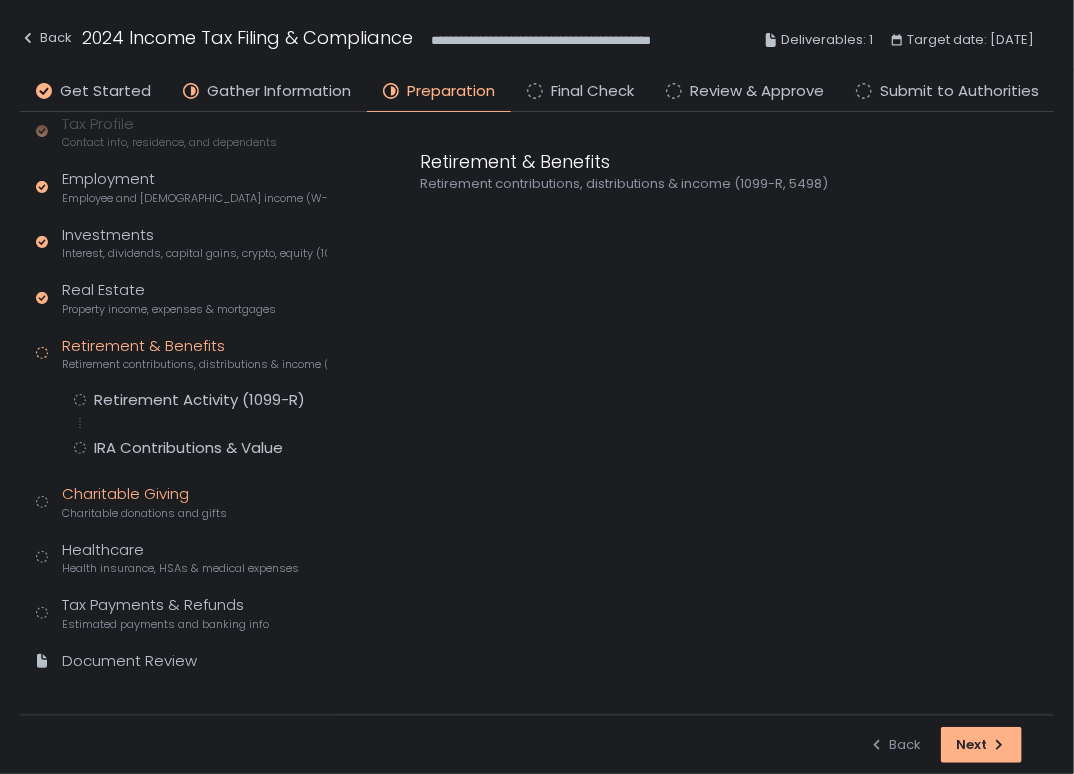 click on "Charitable Giving Charitable donations and gifts" 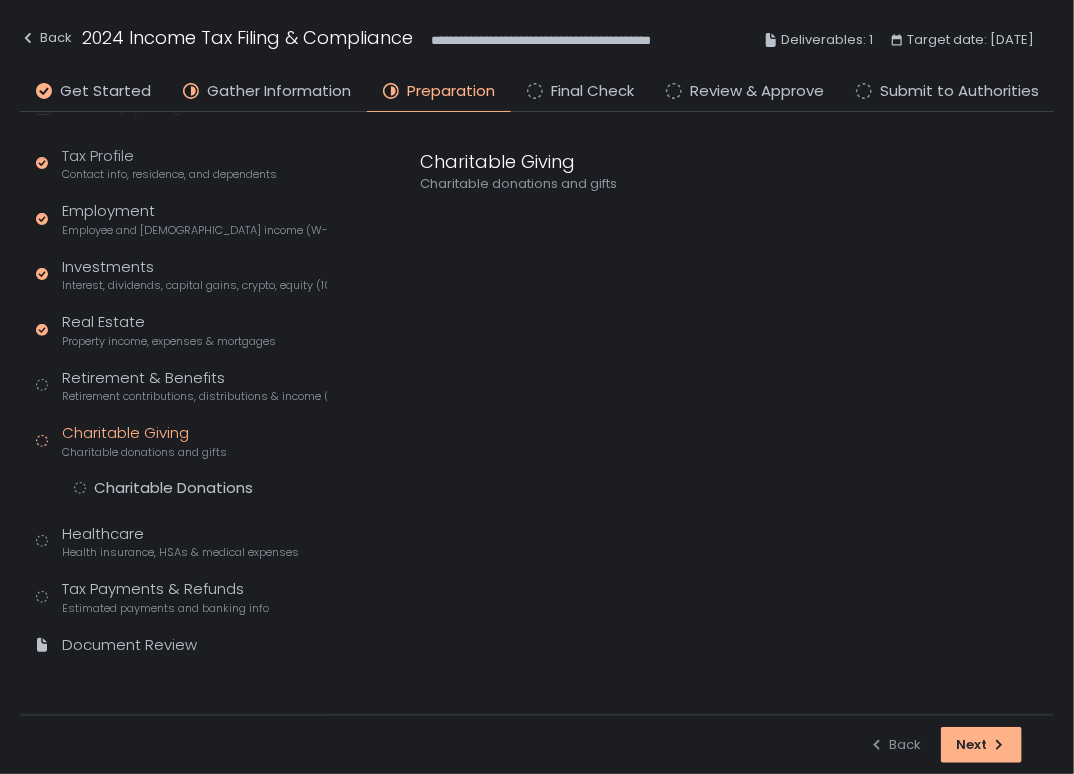 scroll, scrollTop: 180, scrollLeft: 0, axis: vertical 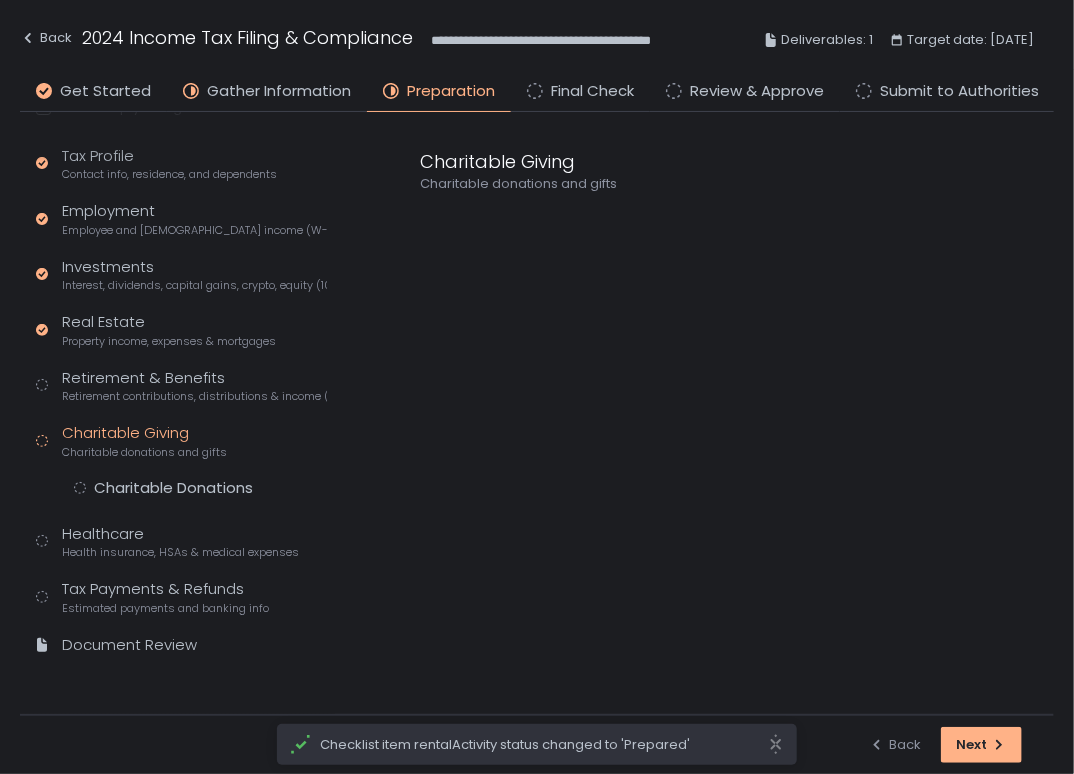 click on "Retirement & Benefits Retirement contributions, distributions & income (1099-R, 5498)" 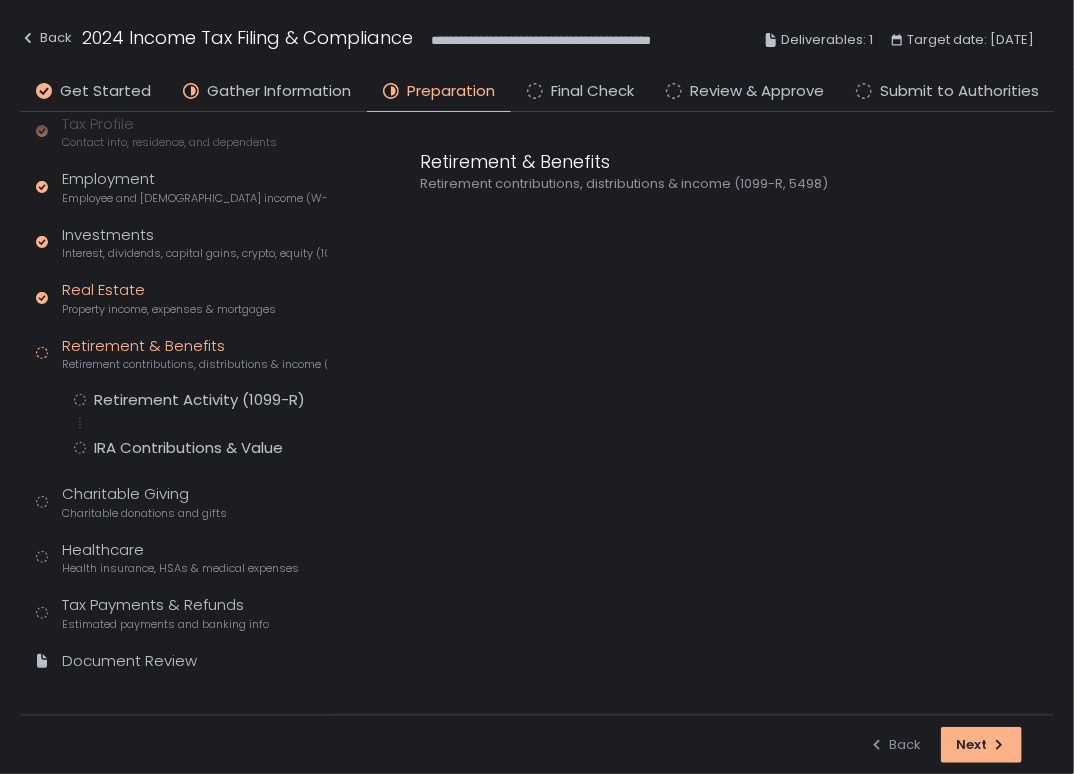 click on "Property income, expenses & mortgages" 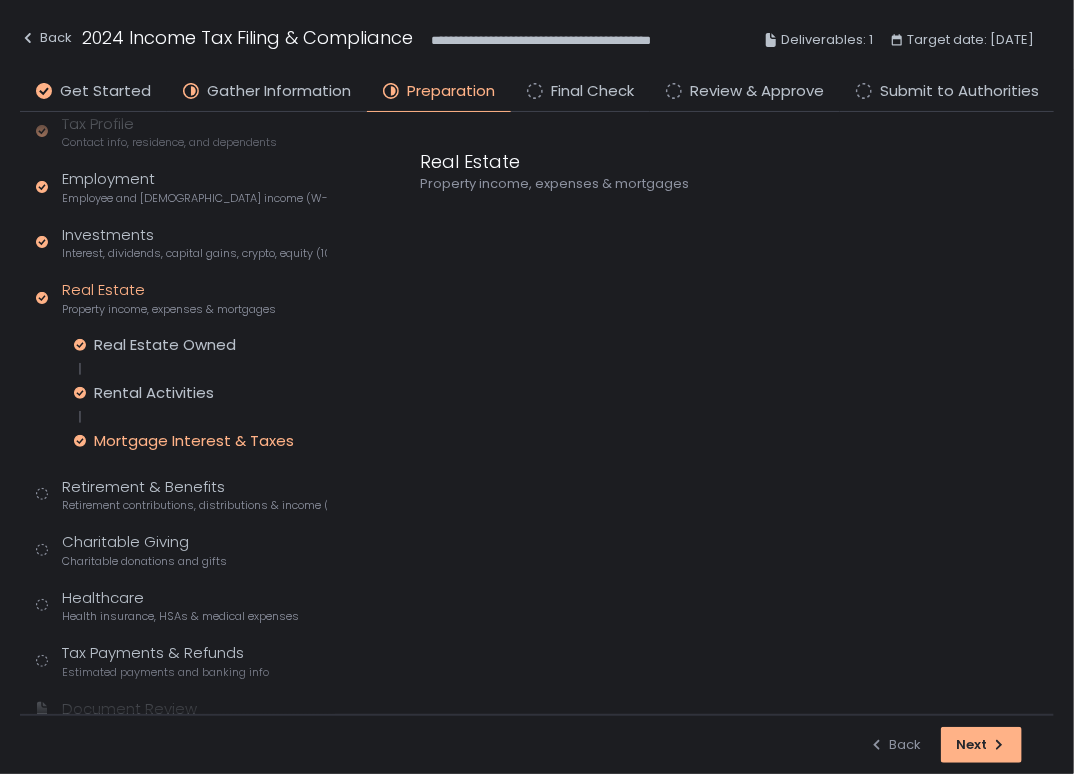 click on "Mortgage Interest & Taxes" 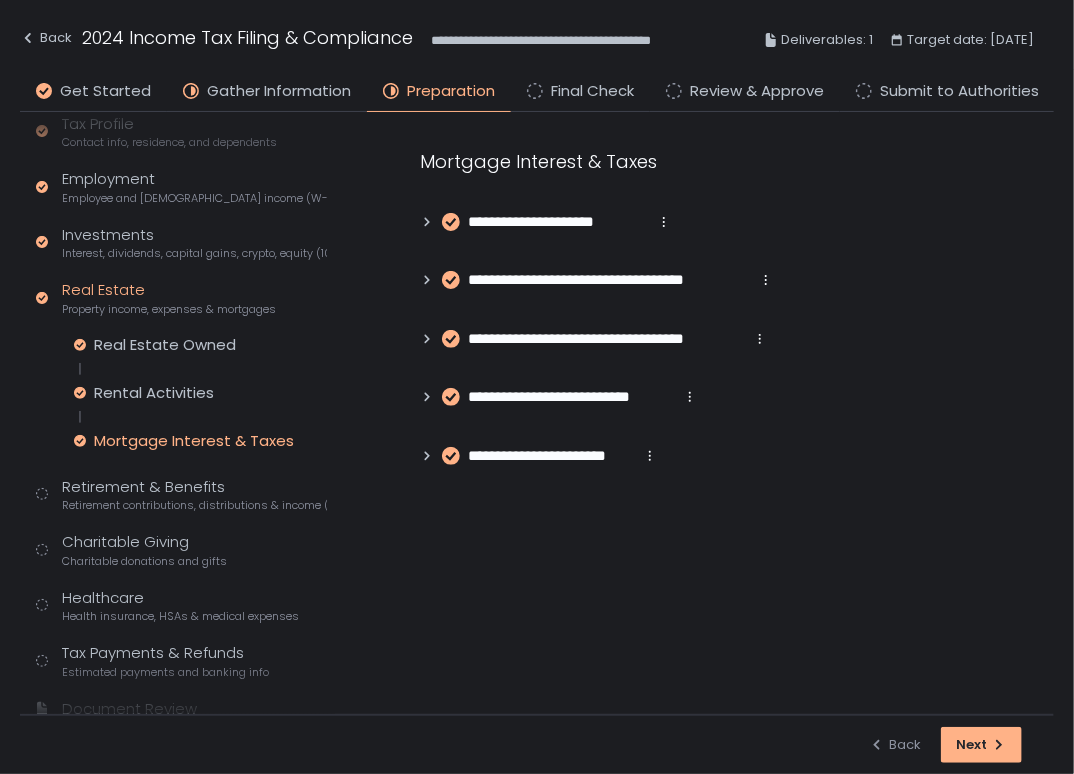 click on "**********" at bounding box center (551, 456) 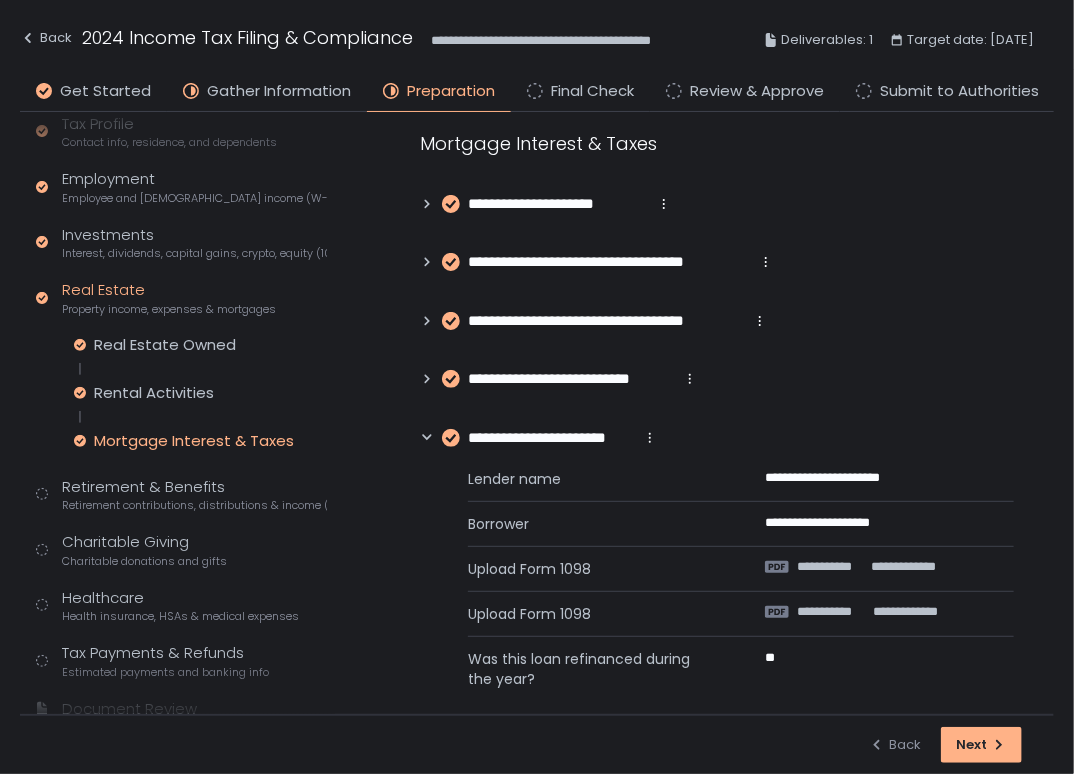 scroll, scrollTop: 39, scrollLeft: 0, axis: vertical 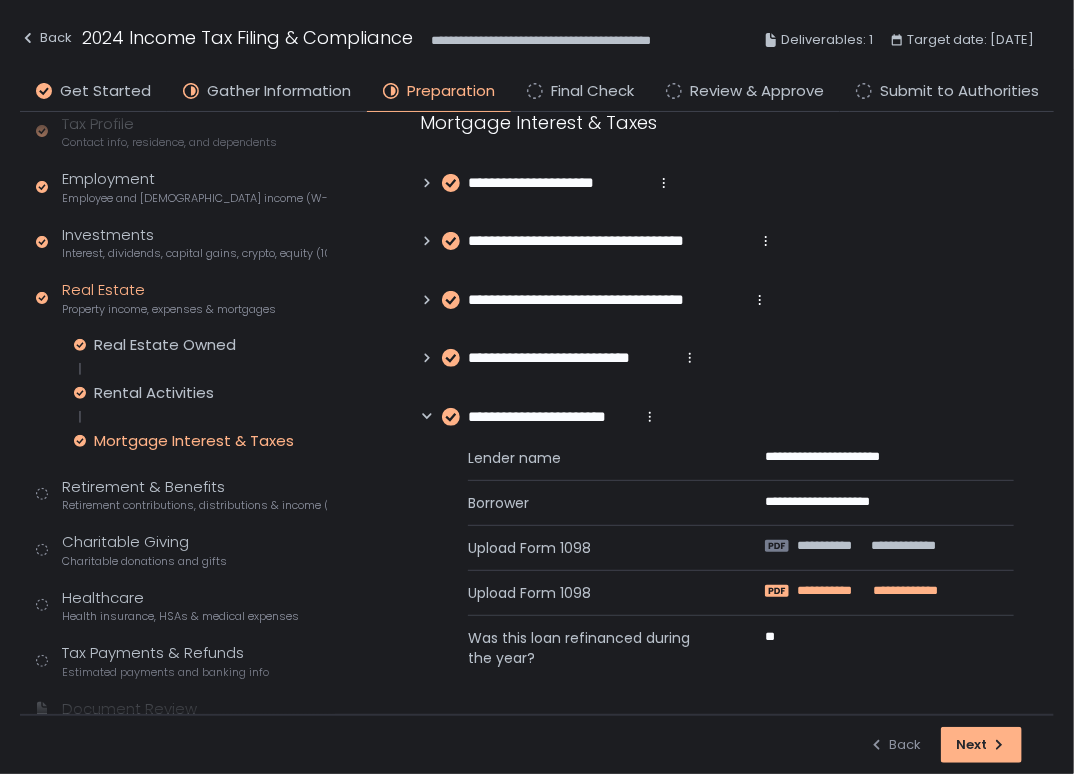click on "**********" at bounding box center [830, 591] 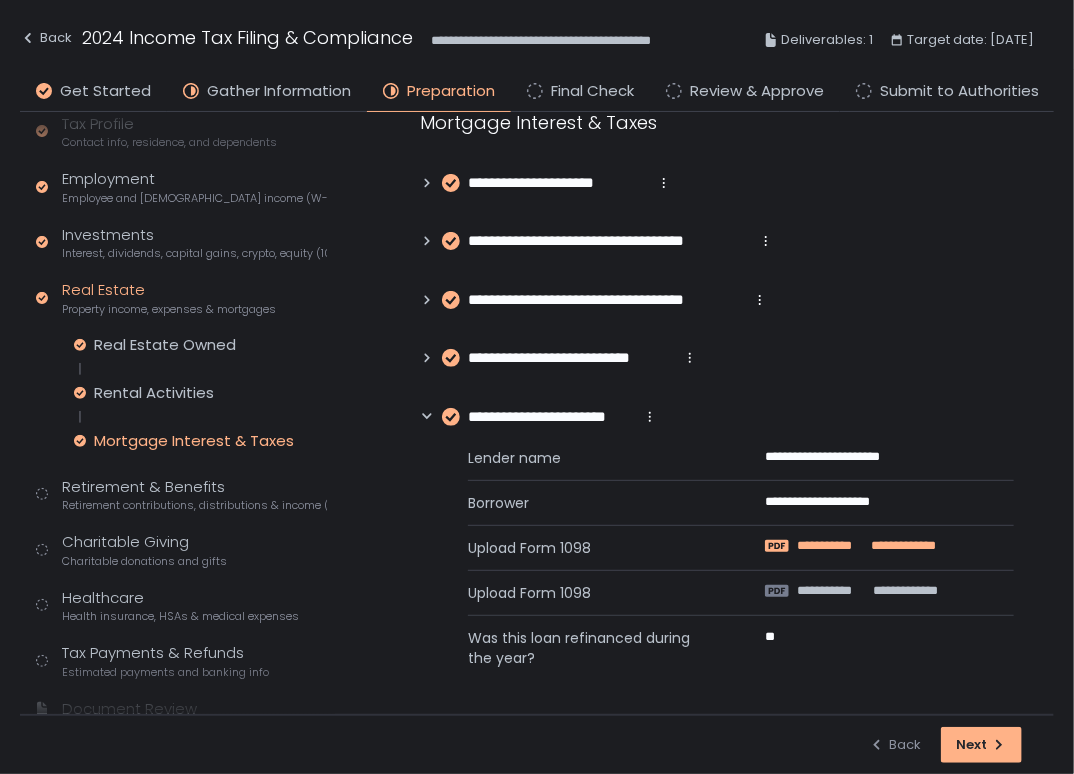 click on "**********" at bounding box center [830, 546] 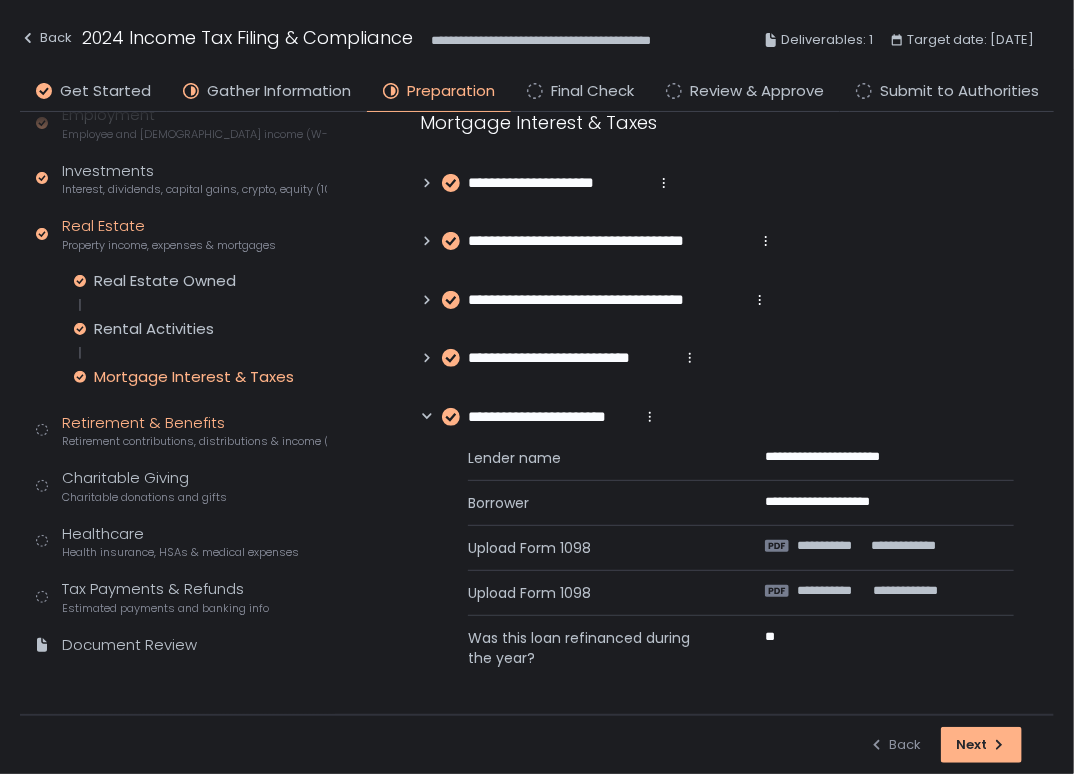 scroll, scrollTop: 276, scrollLeft: 0, axis: vertical 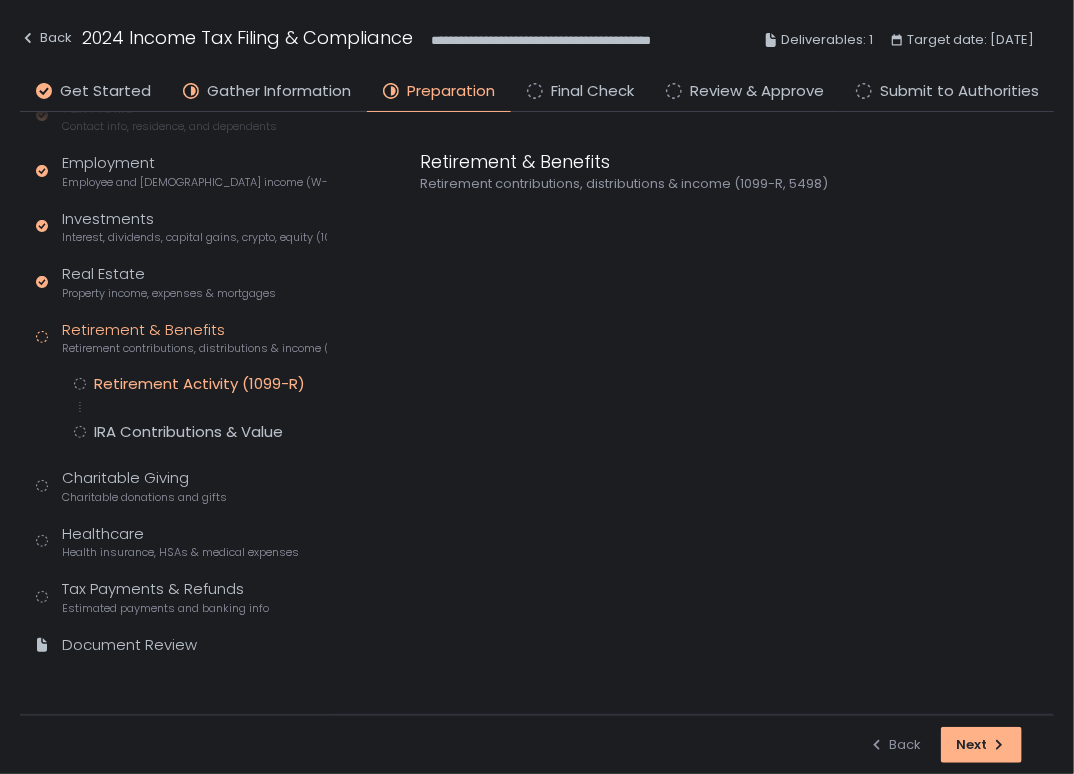 click on "Retirement Activity (1099-R)" 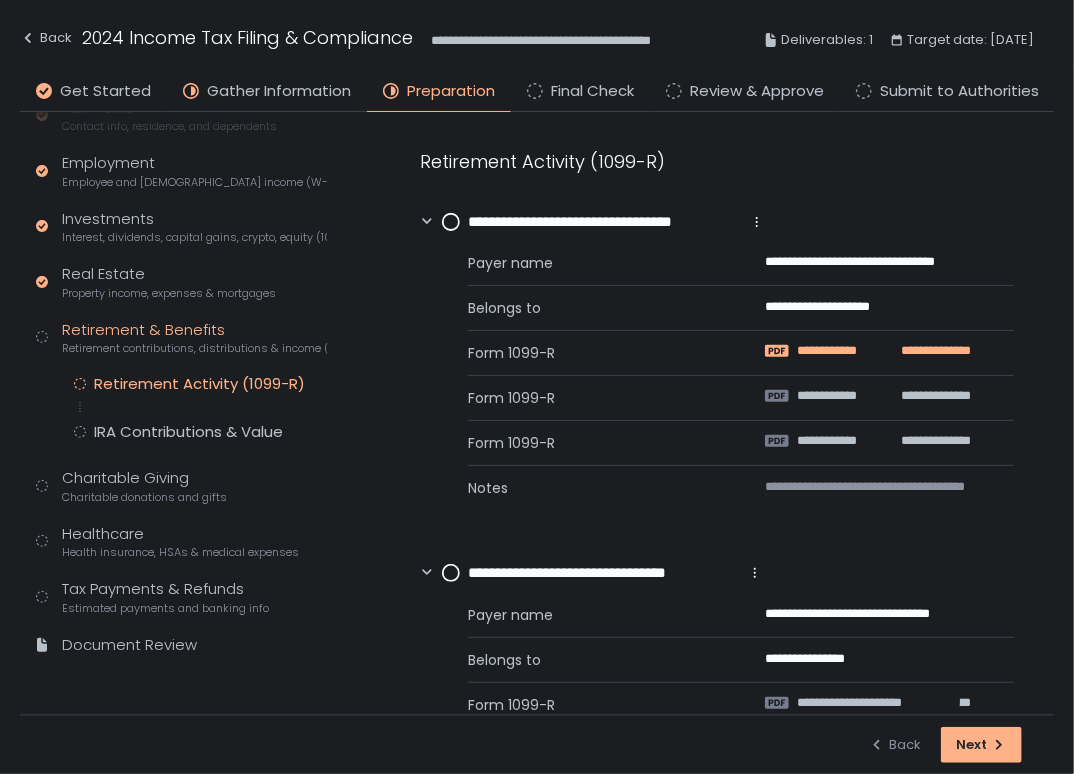 click on "**********" at bounding box center [844, 351] 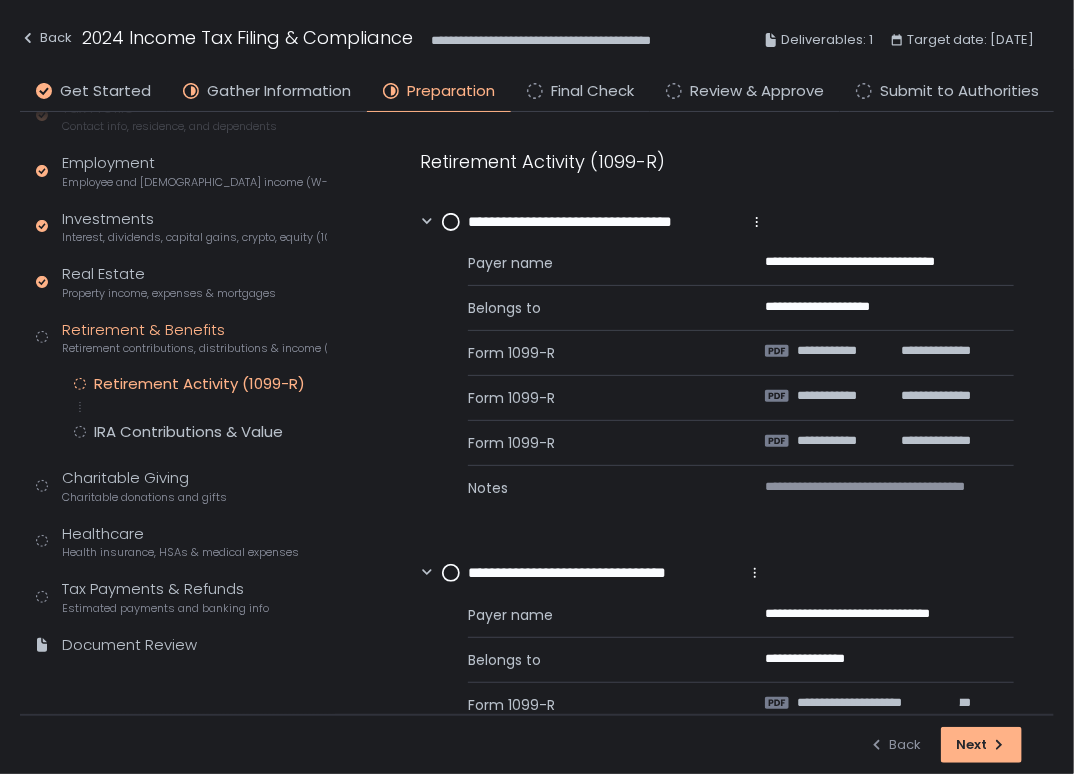 click on "**********" at bounding box center (604, 222) 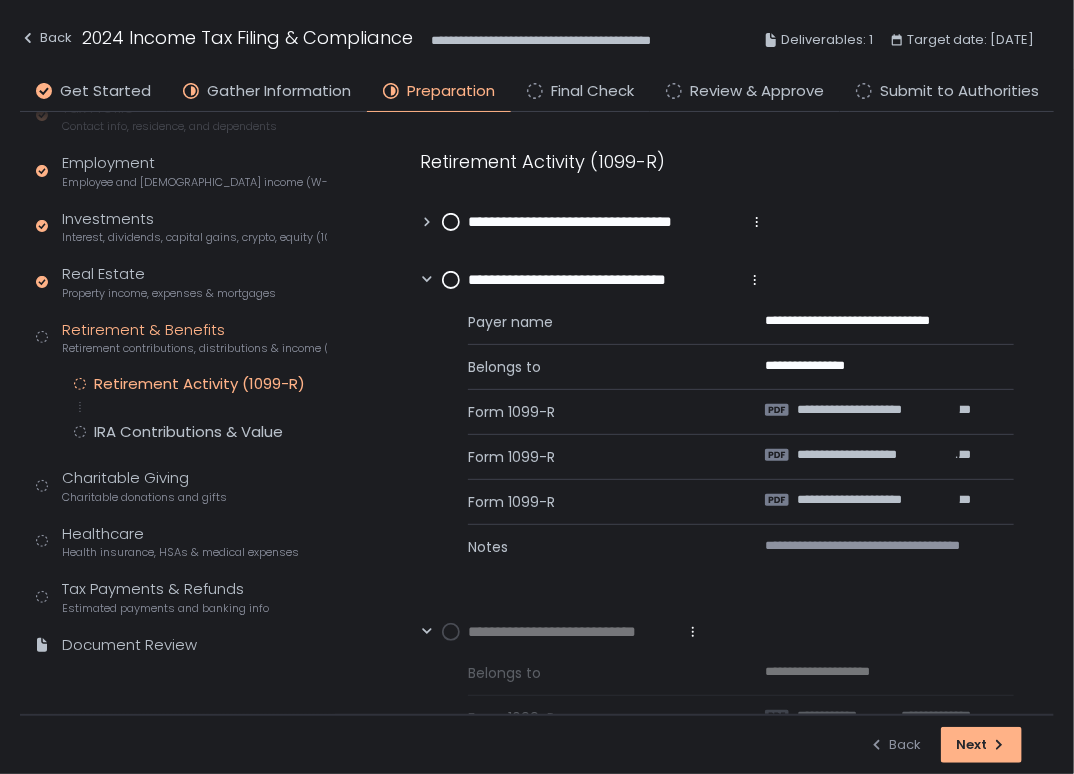 click 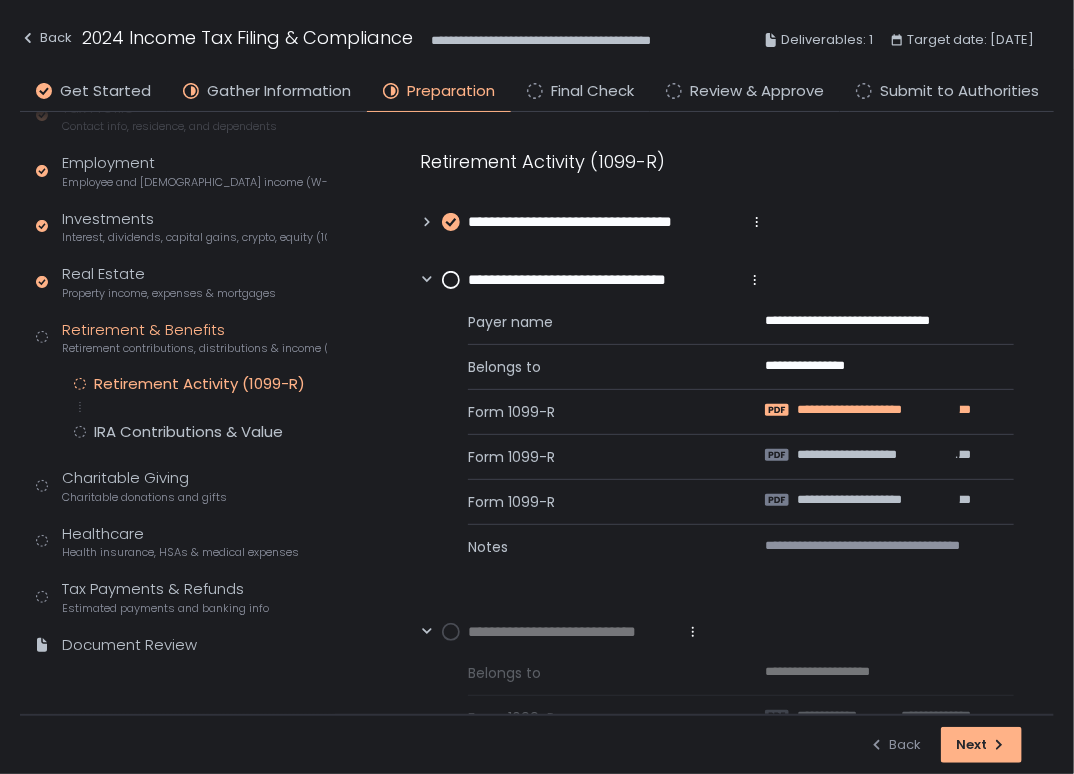 click on "**********" at bounding box center [878, 410] 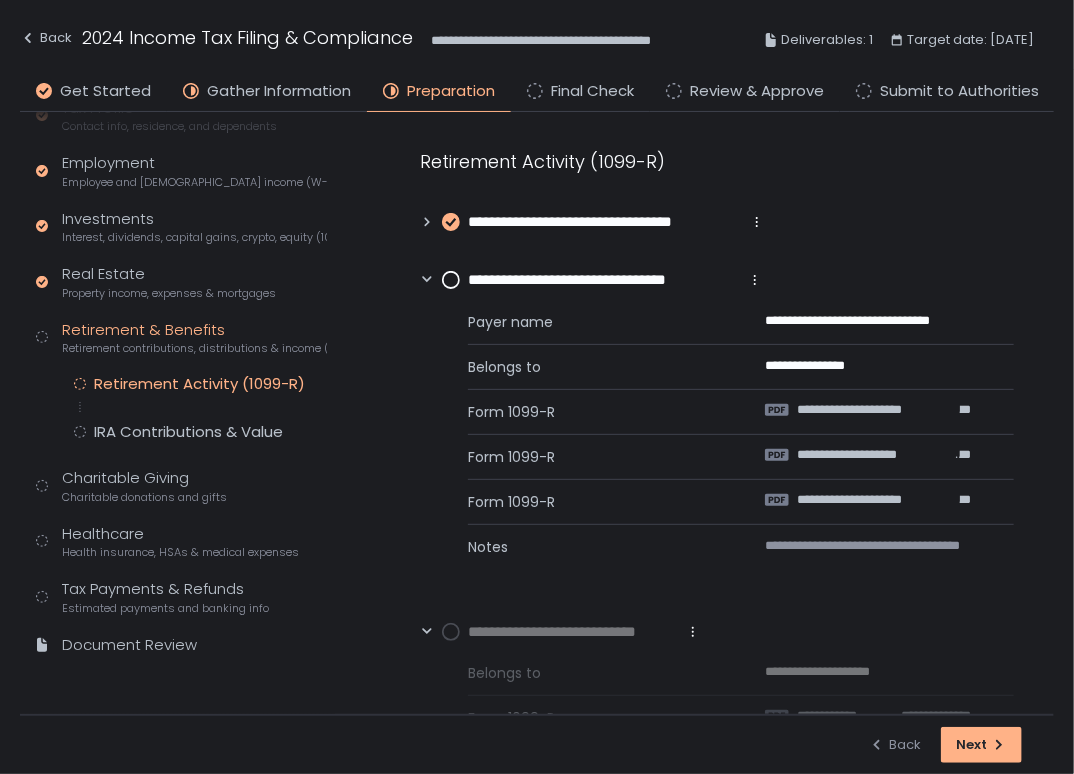 click on "**********" at bounding box center (604, 222) 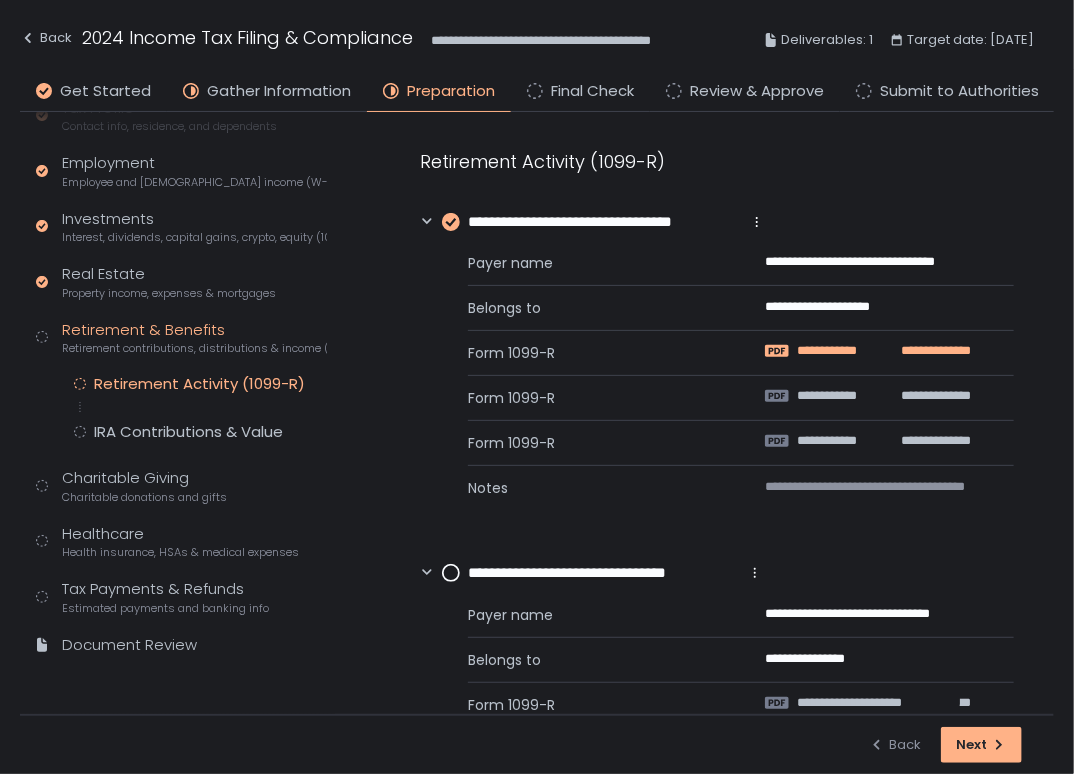click on "**********" at bounding box center (844, 351) 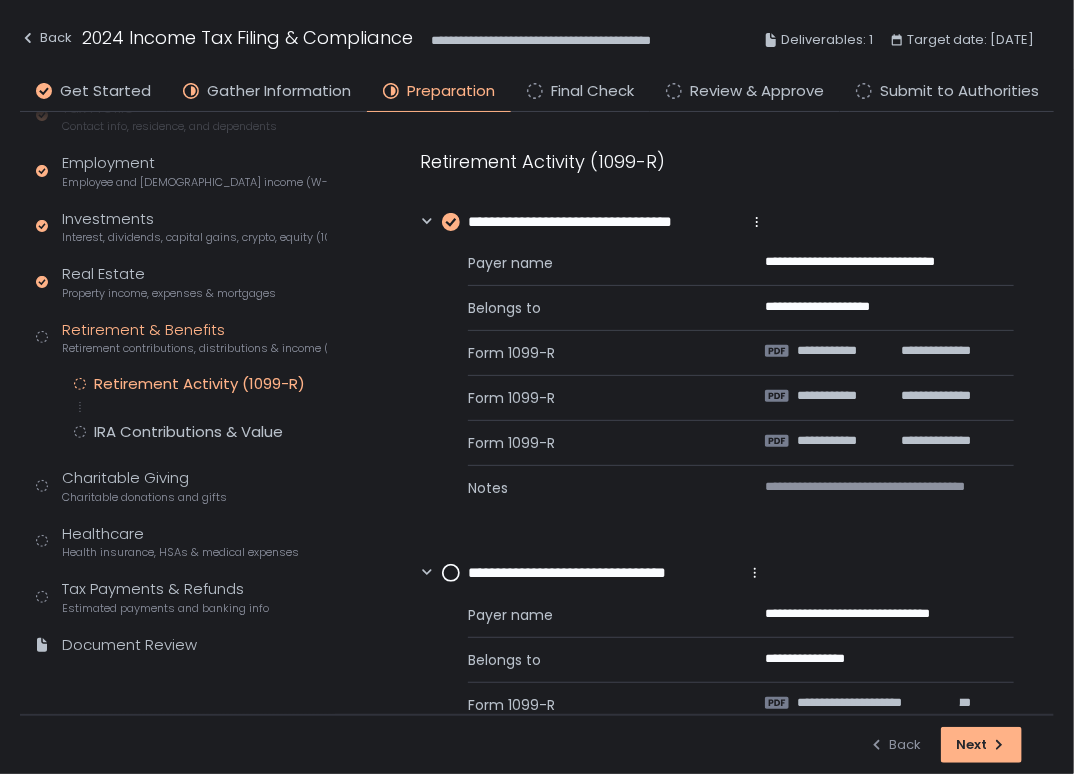 scroll, scrollTop: 135, scrollLeft: 0, axis: vertical 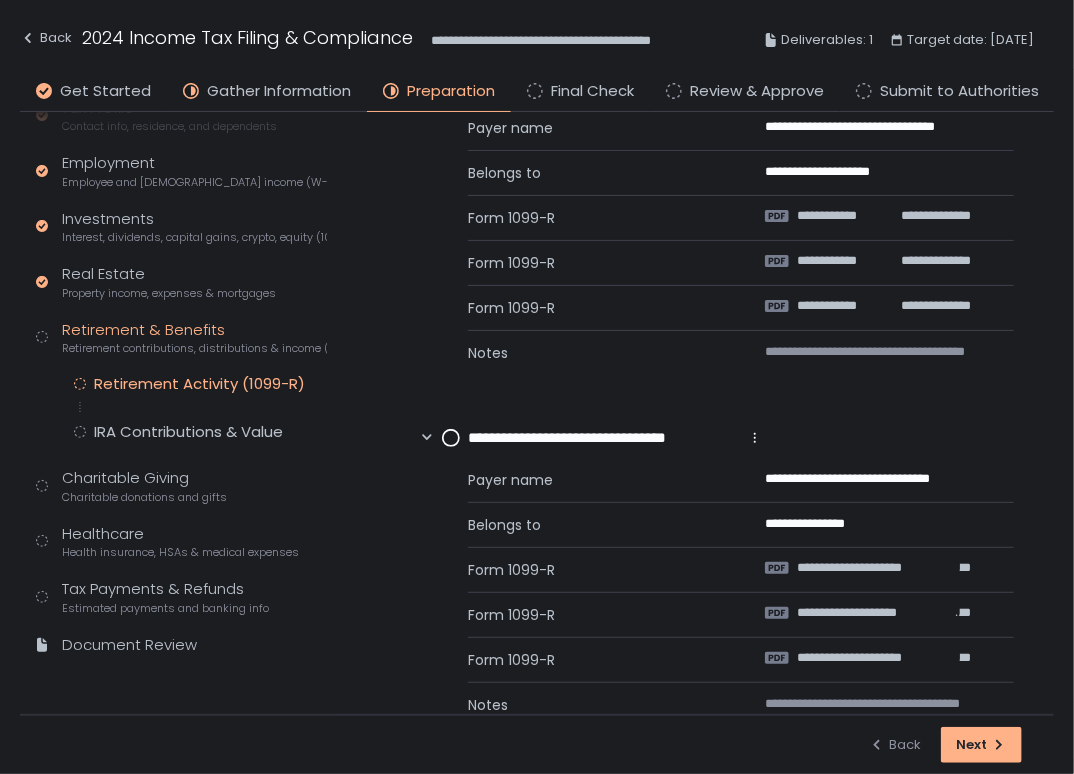 click 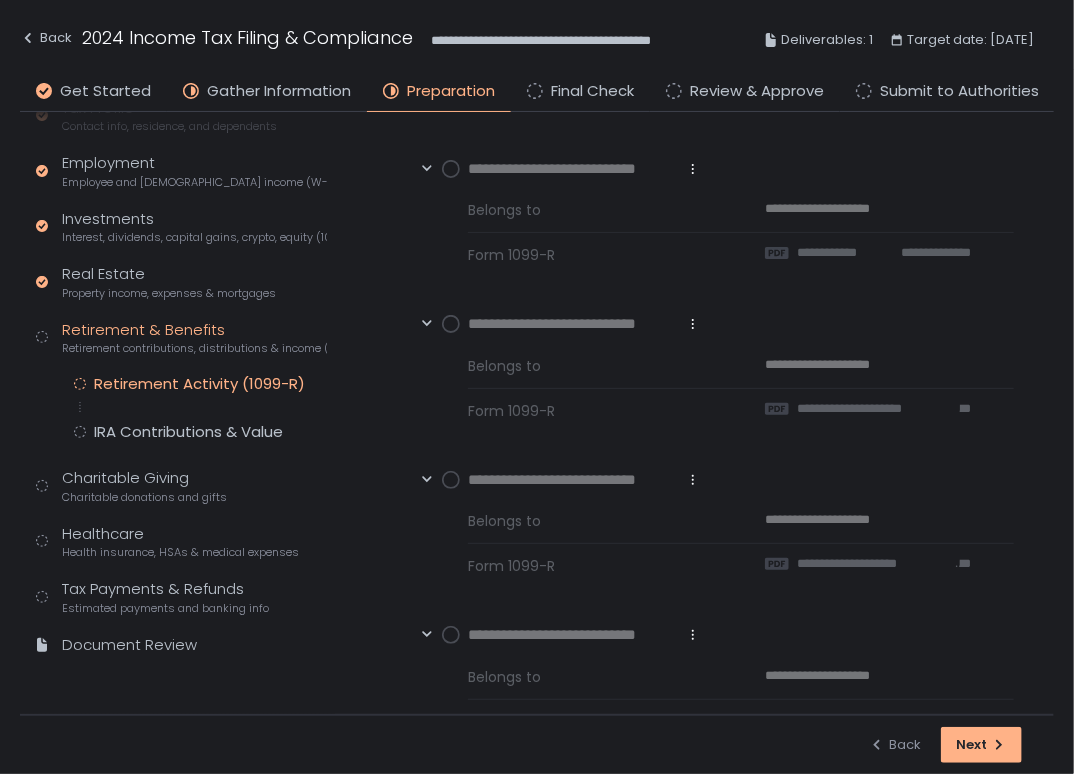 scroll, scrollTop: 836, scrollLeft: 0, axis: vertical 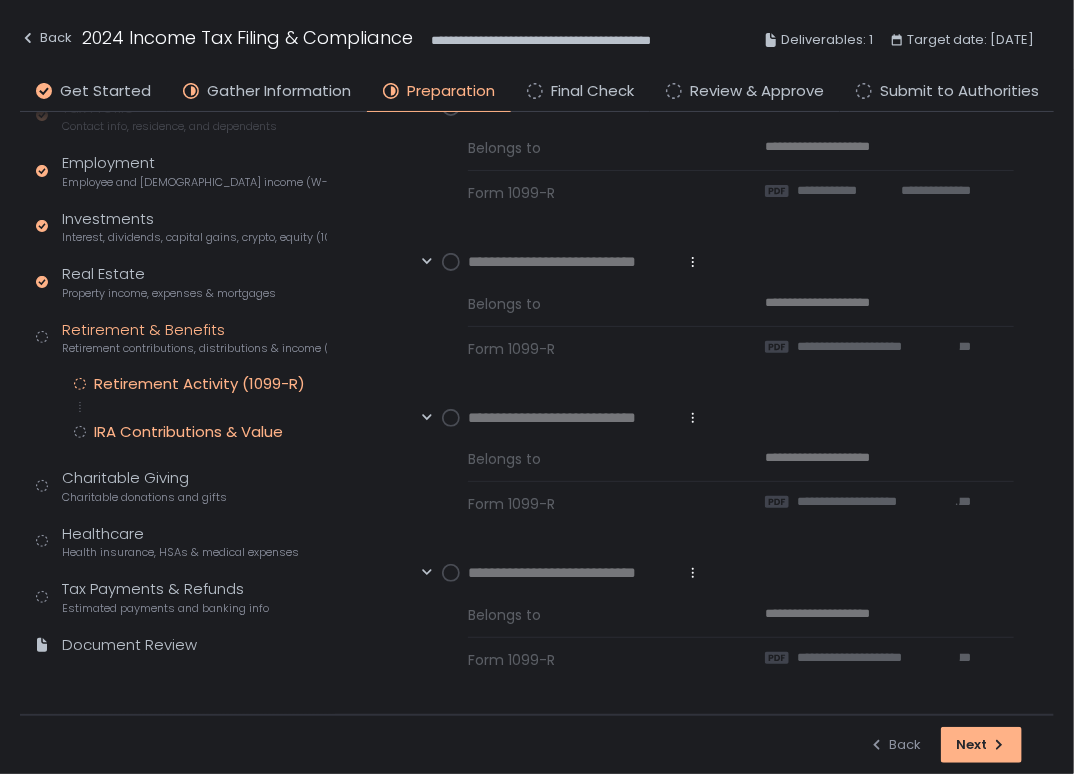 click on "IRA Contributions & Value" 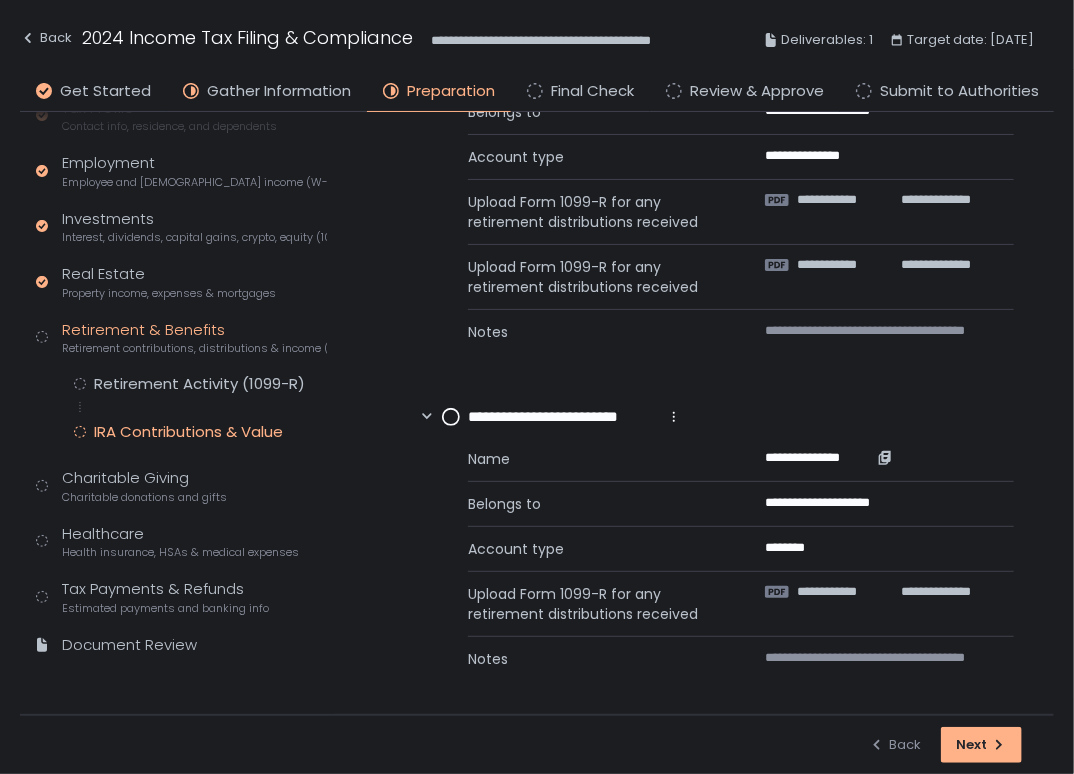 scroll, scrollTop: 928, scrollLeft: 0, axis: vertical 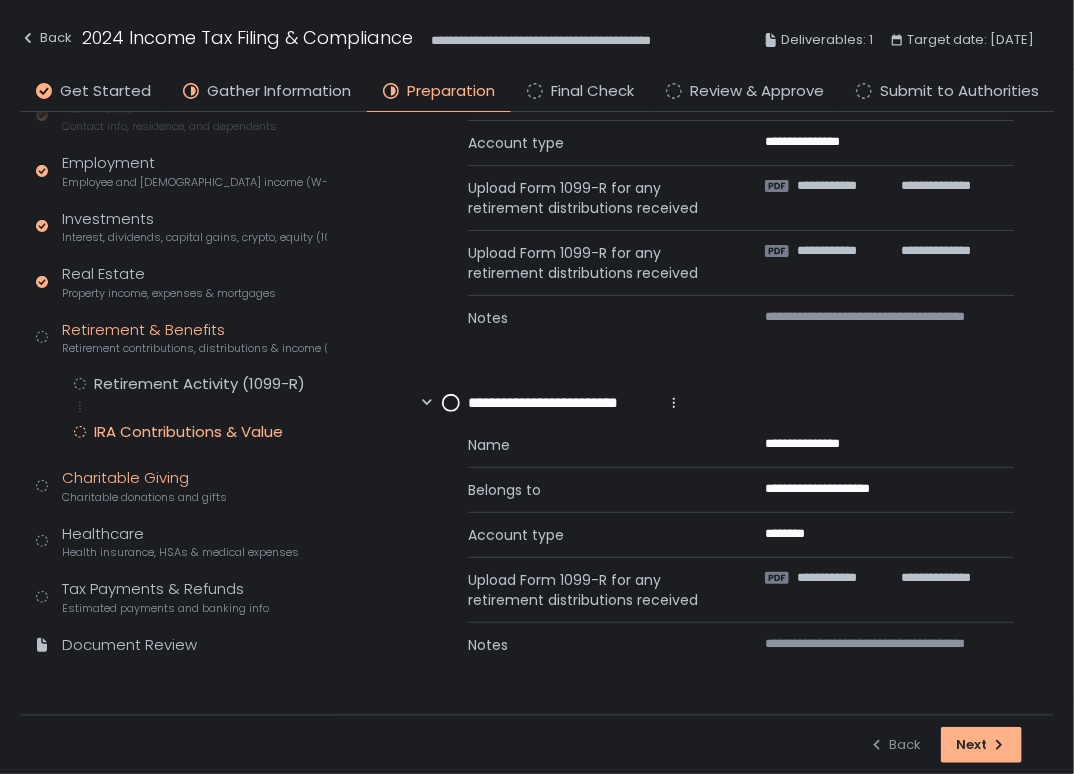 click on "Charitable Giving Charitable donations and gifts" 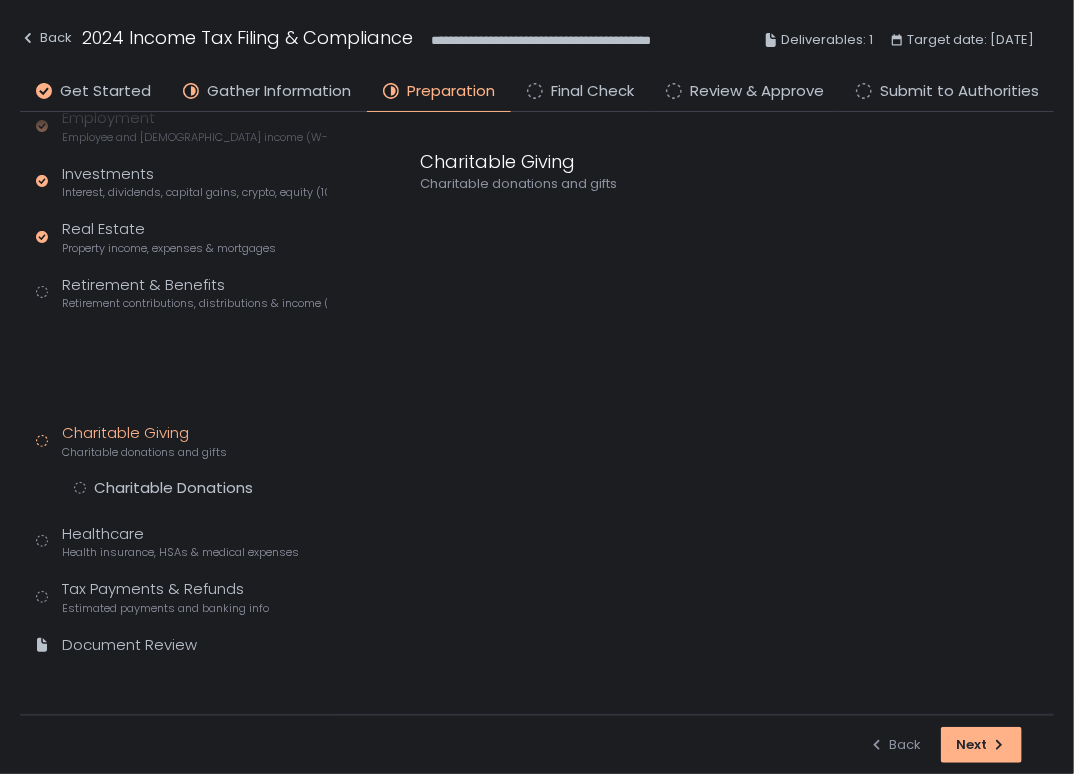 scroll, scrollTop: 180, scrollLeft: 0, axis: vertical 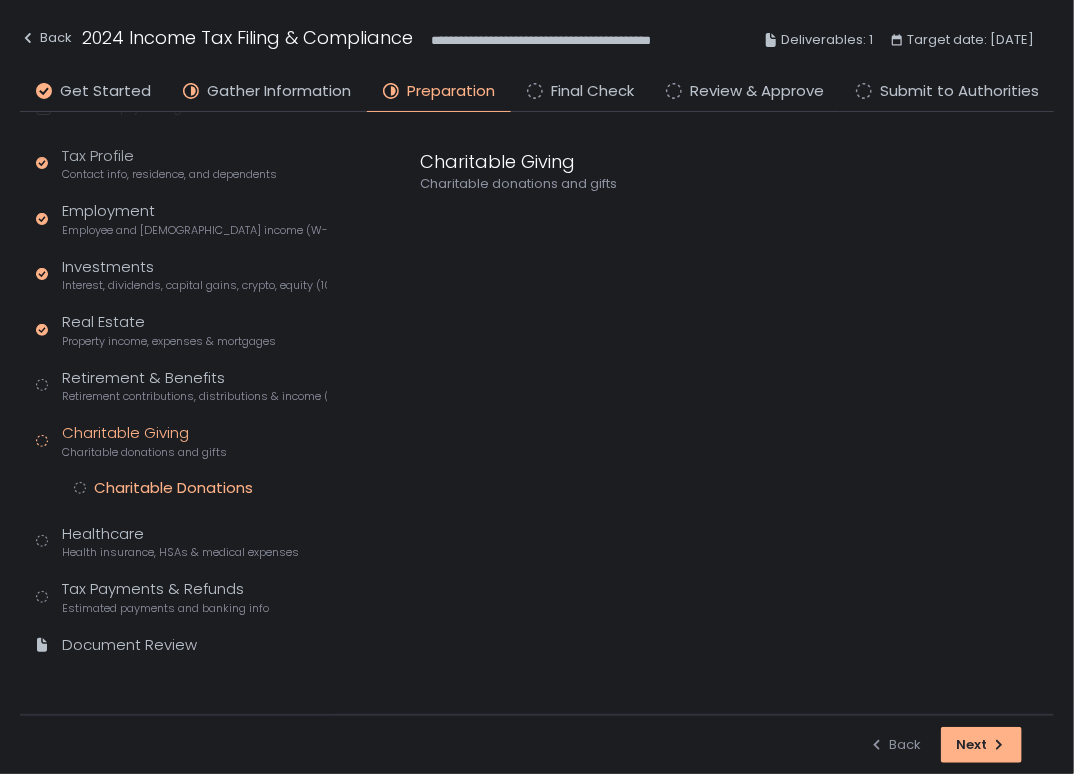 click on "Charitable Donations" 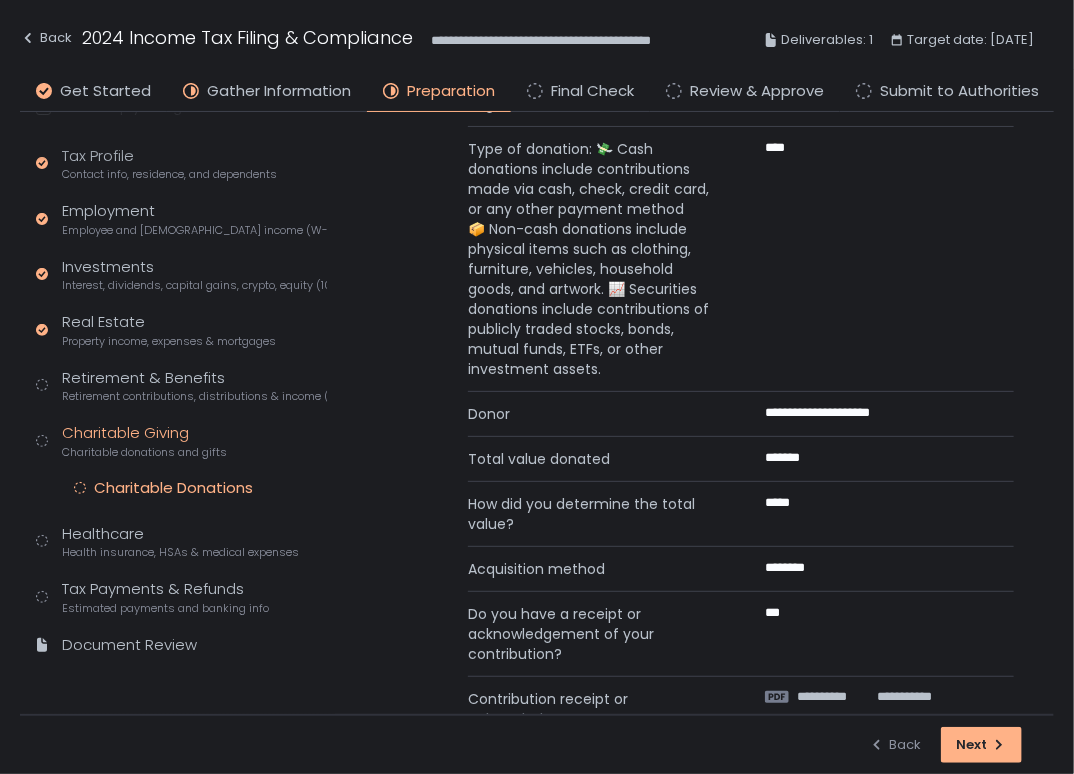 scroll, scrollTop: 0, scrollLeft: 0, axis: both 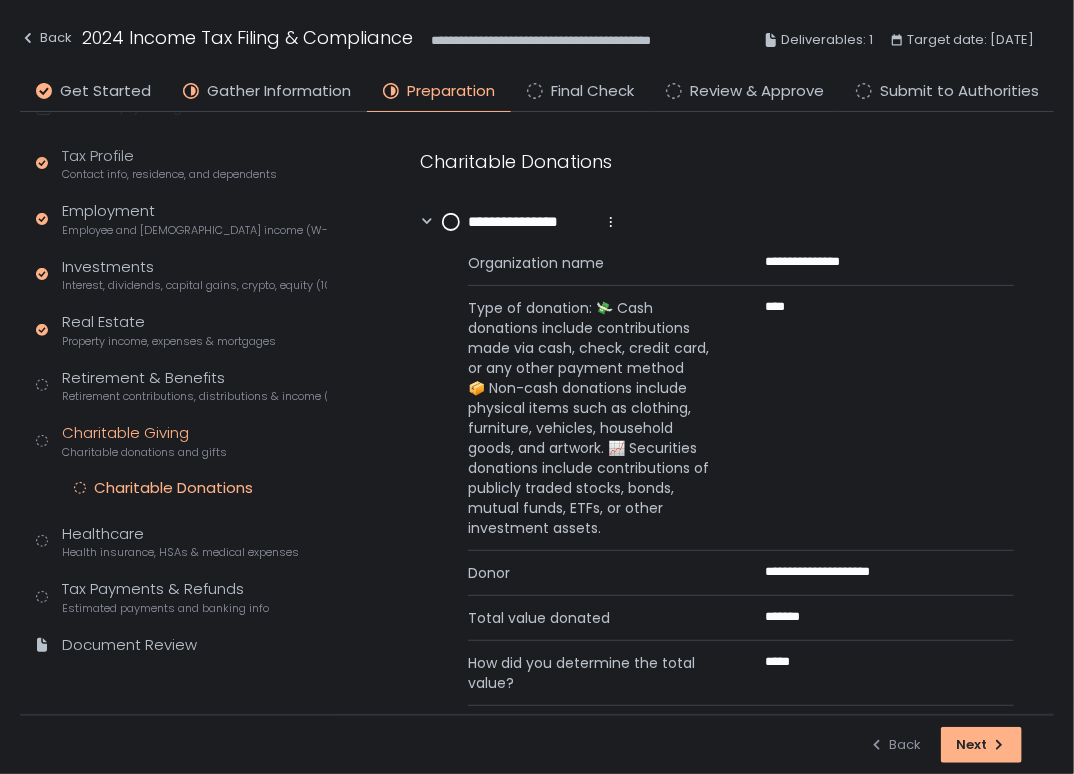 click 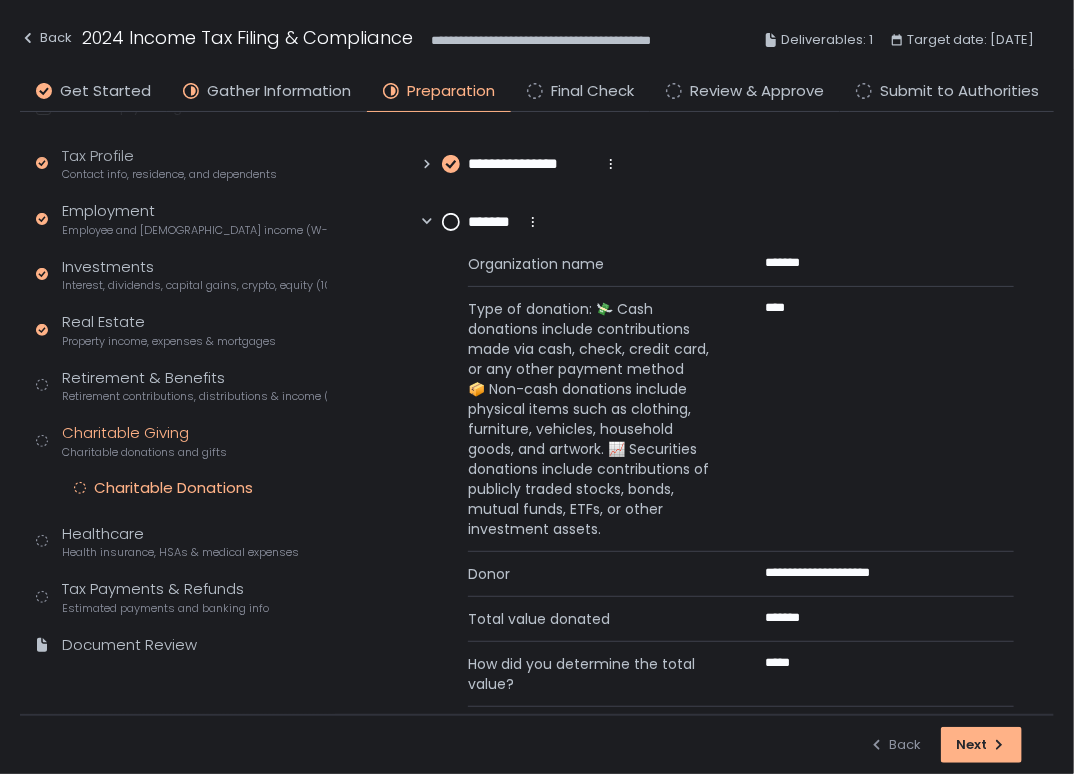 scroll, scrollTop: 128, scrollLeft: 0, axis: vertical 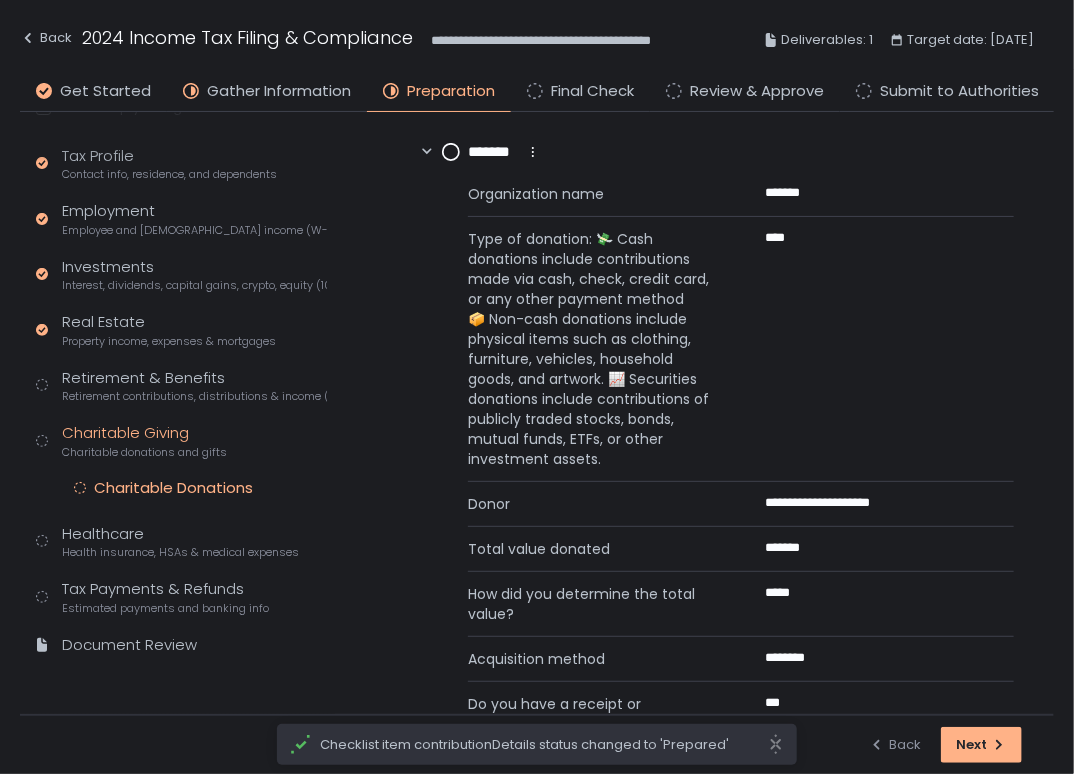click 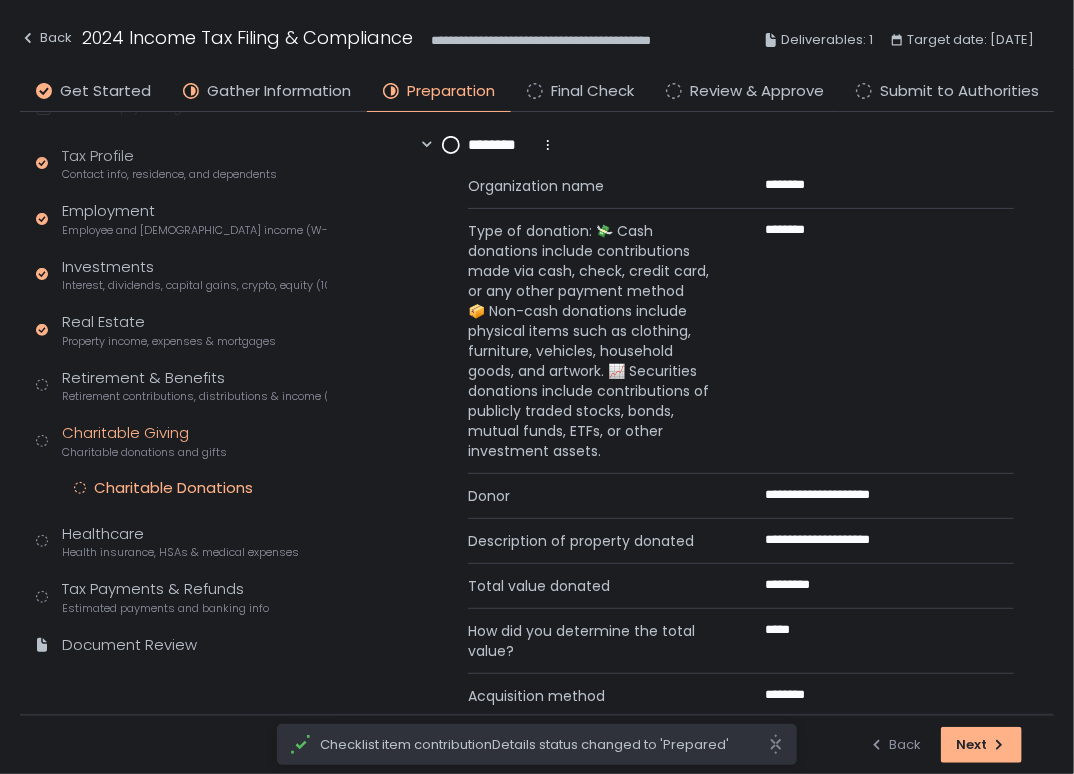 scroll, scrollTop: 122, scrollLeft: 0, axis: vertical 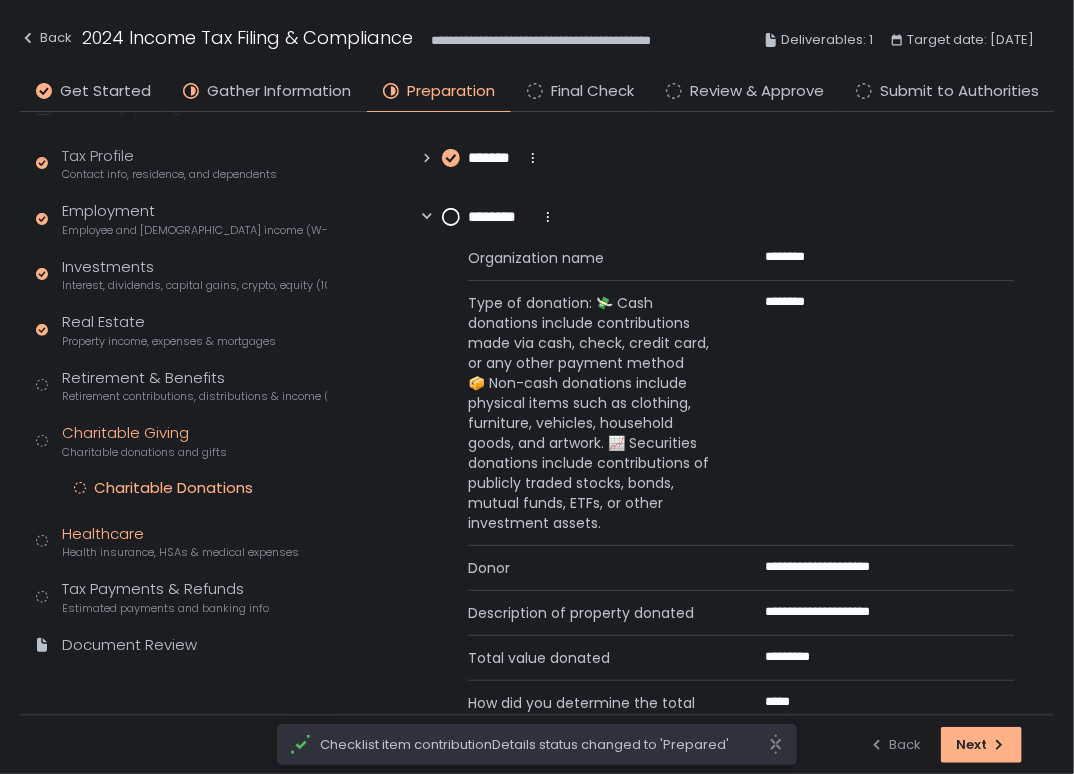 click on "Healthcare Health insurance, HSAs & medical expenses" 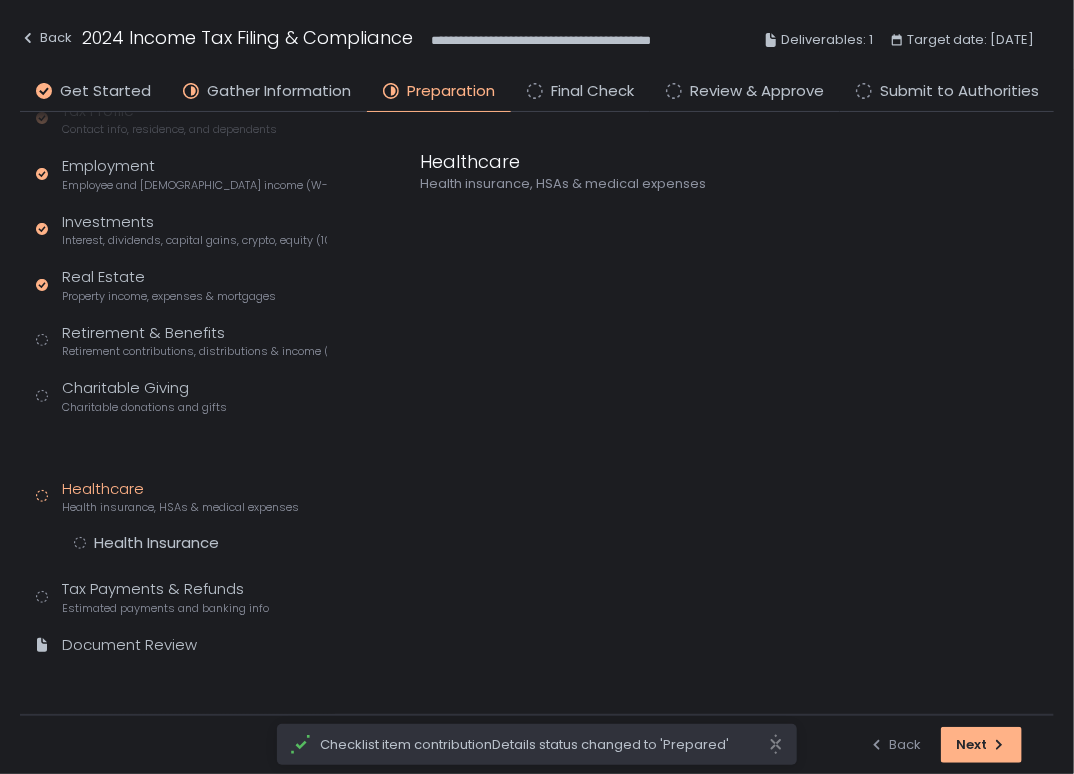 scroll, scrollTop: 180, scrollLeft: 0, axis: vertical 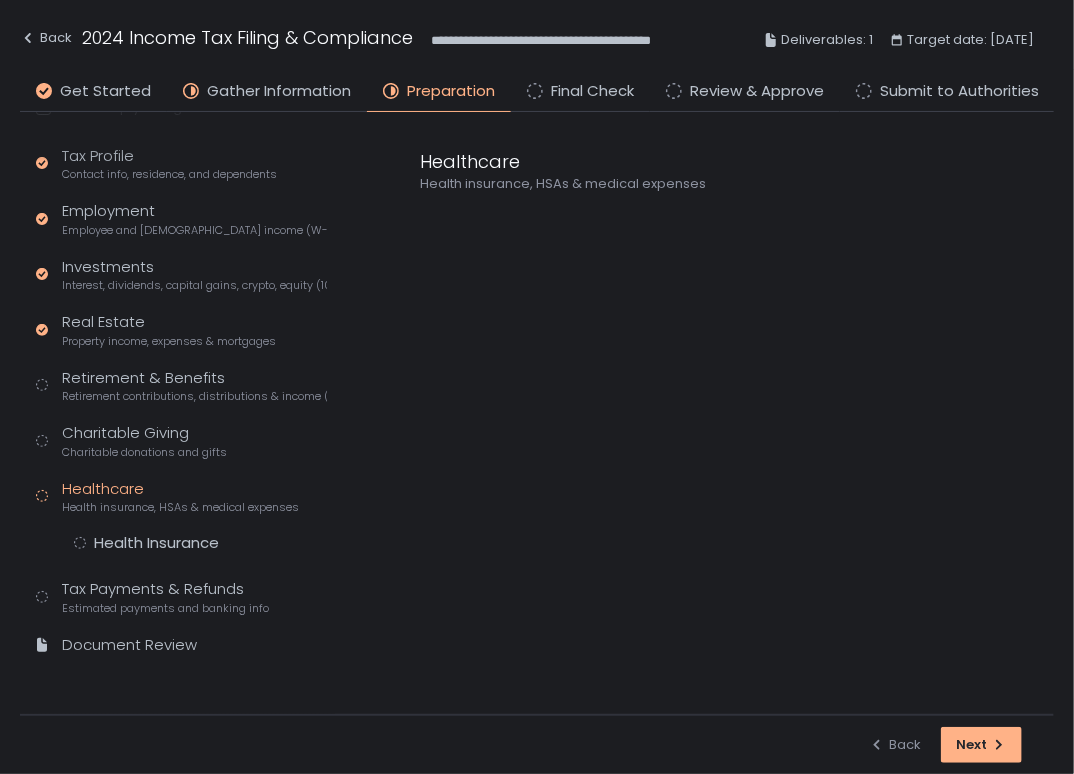 click on "Tax Profile Contact info, residence, and dependents Employment Employee and [DEMOGRAPHIC_DATA] income (W-2s) Investments Interest, dividends, capital gains, crypto, equity (1099s, K-1s) Real Estate Property income, expenses & mortgages Retirement & Benefits Retirement contributions, distributions & income (1099-R, 5498) Charitable Giving Charitable donations and gifts Healthcare Health insurance, HSAs & medical expenses Health Insurance Tax Payments & Refunds Estimated payments and banking info Document Review" at bounding box center [181, 410] 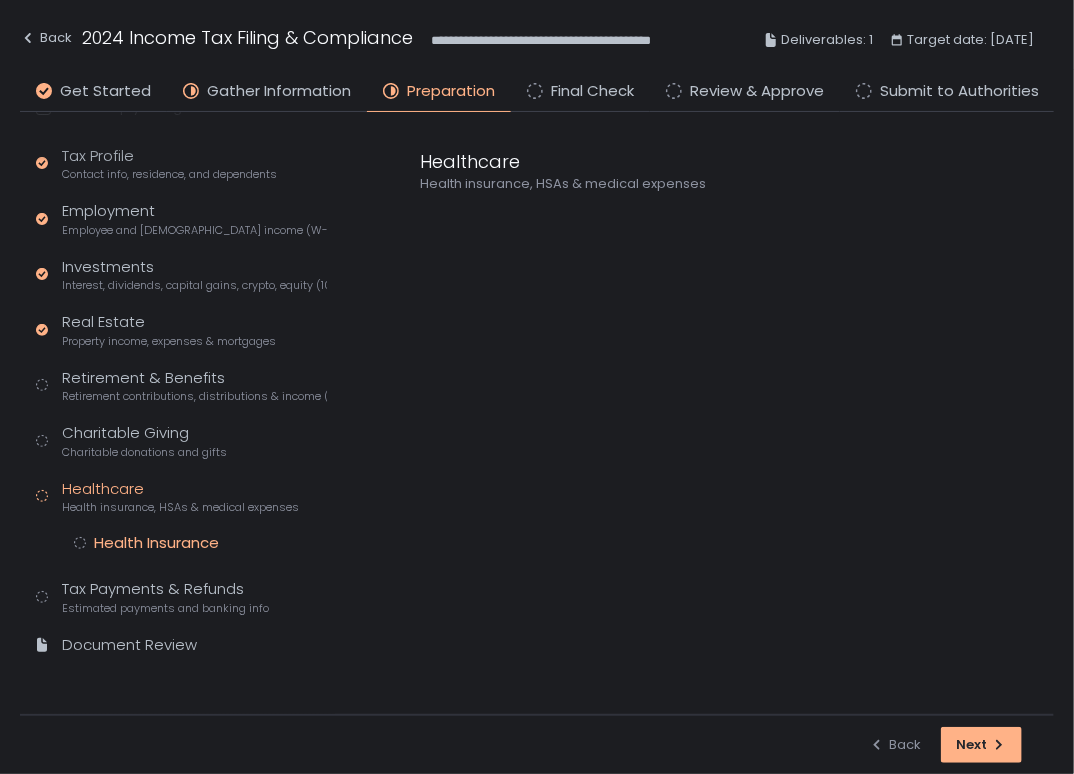 click on "Health Insurance" 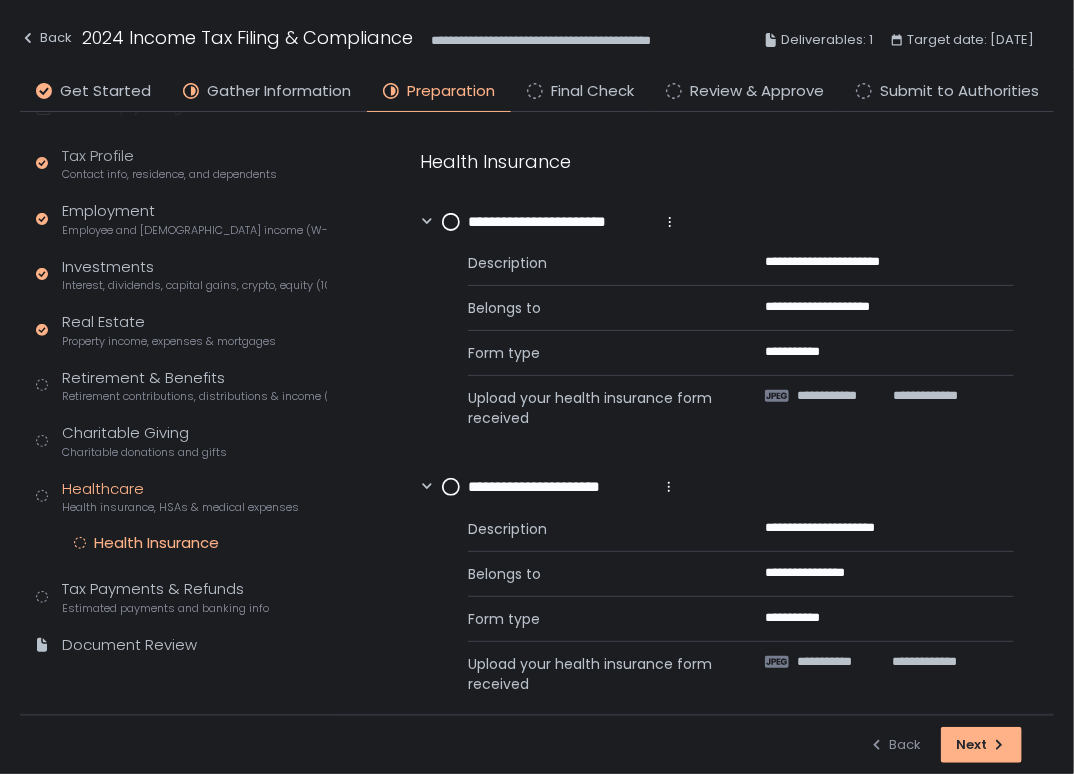 click 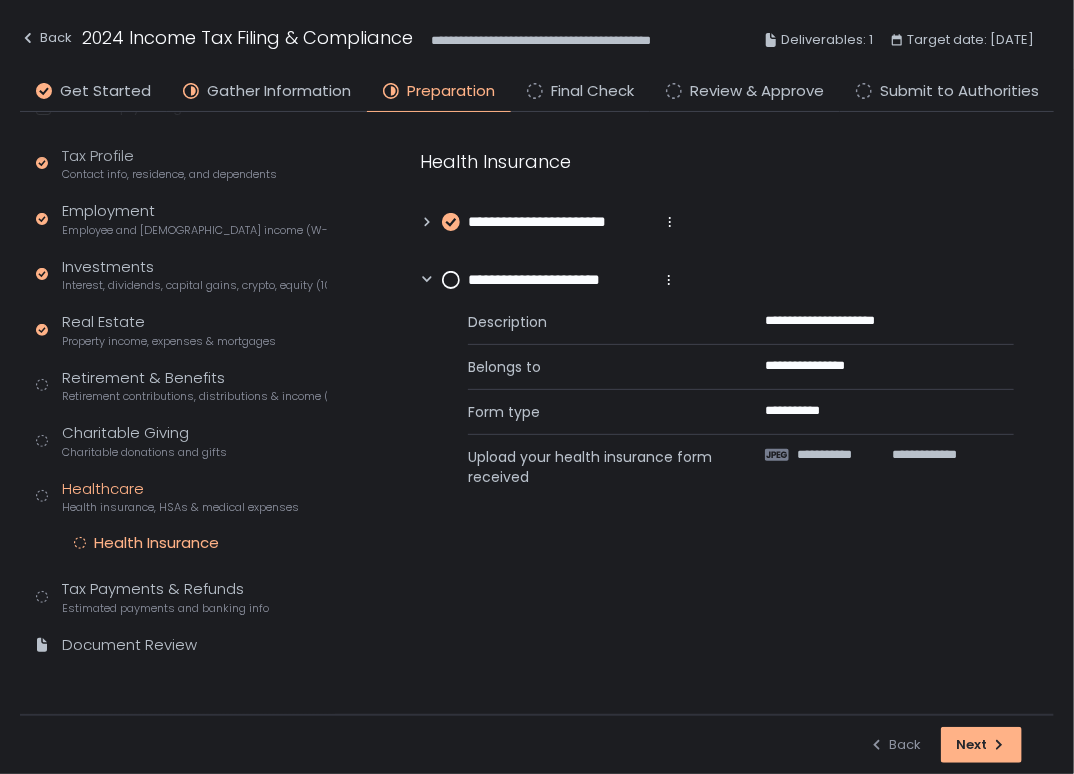 click 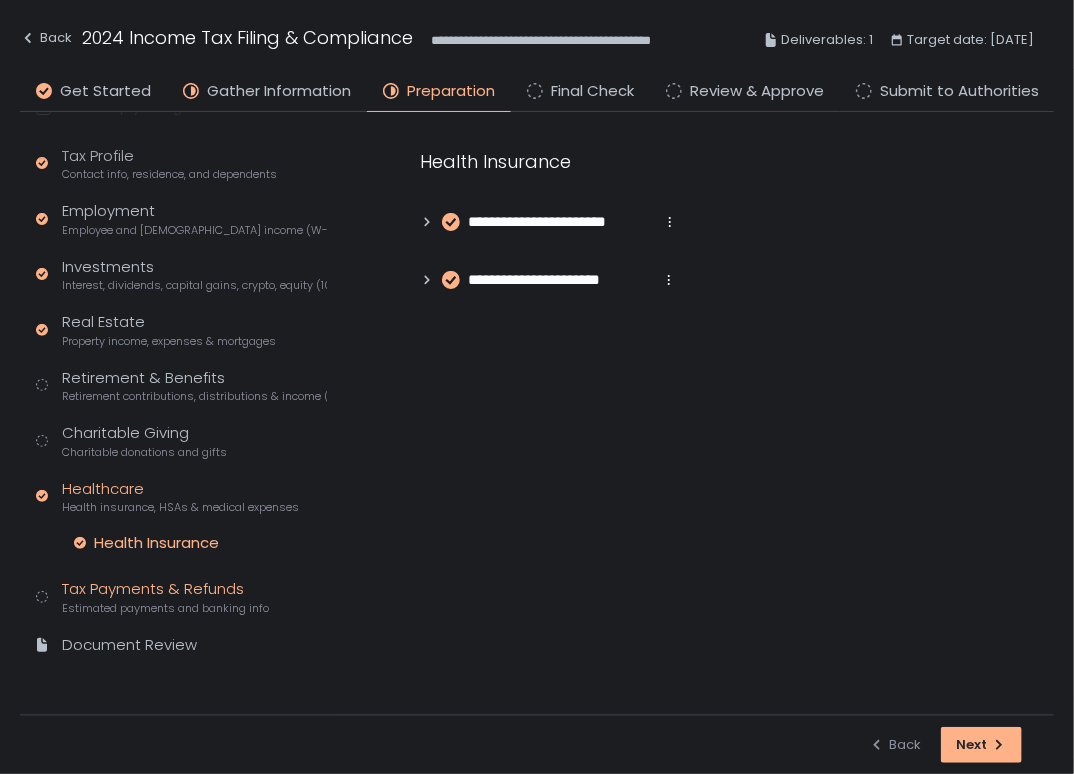 click on "Tax Payments & Refunds Estimated payments and banking info" 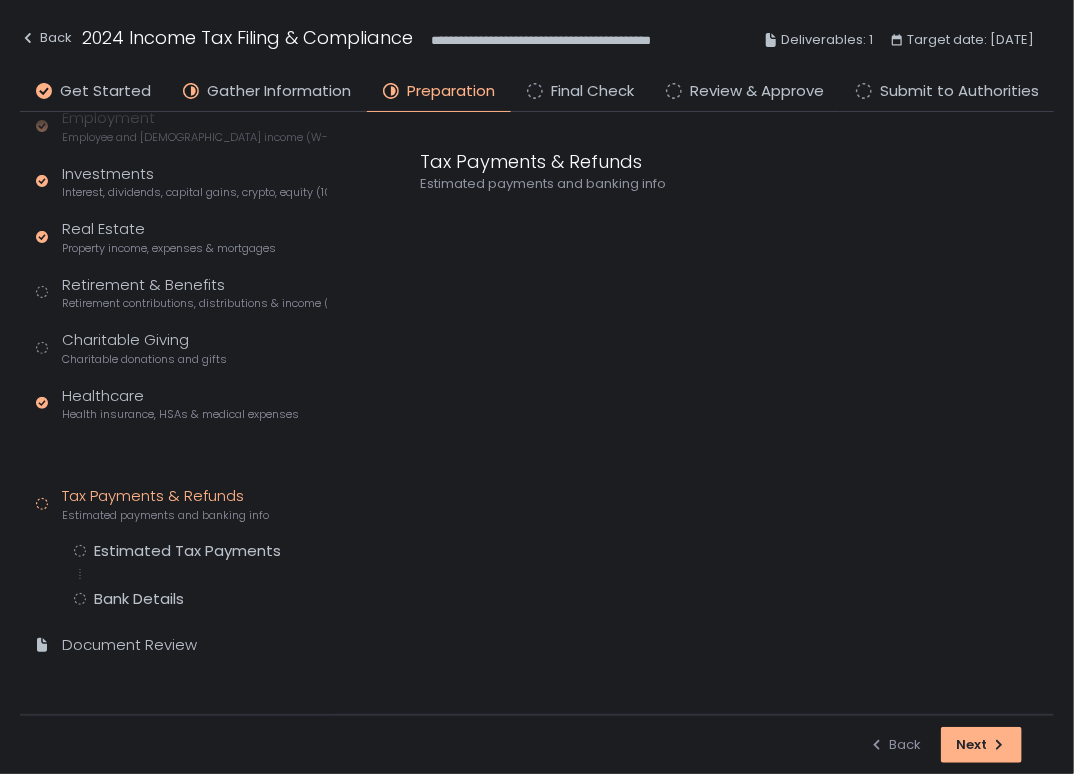 scroll, scrollTop: 228, scrollLeft: 0, axis: vertical 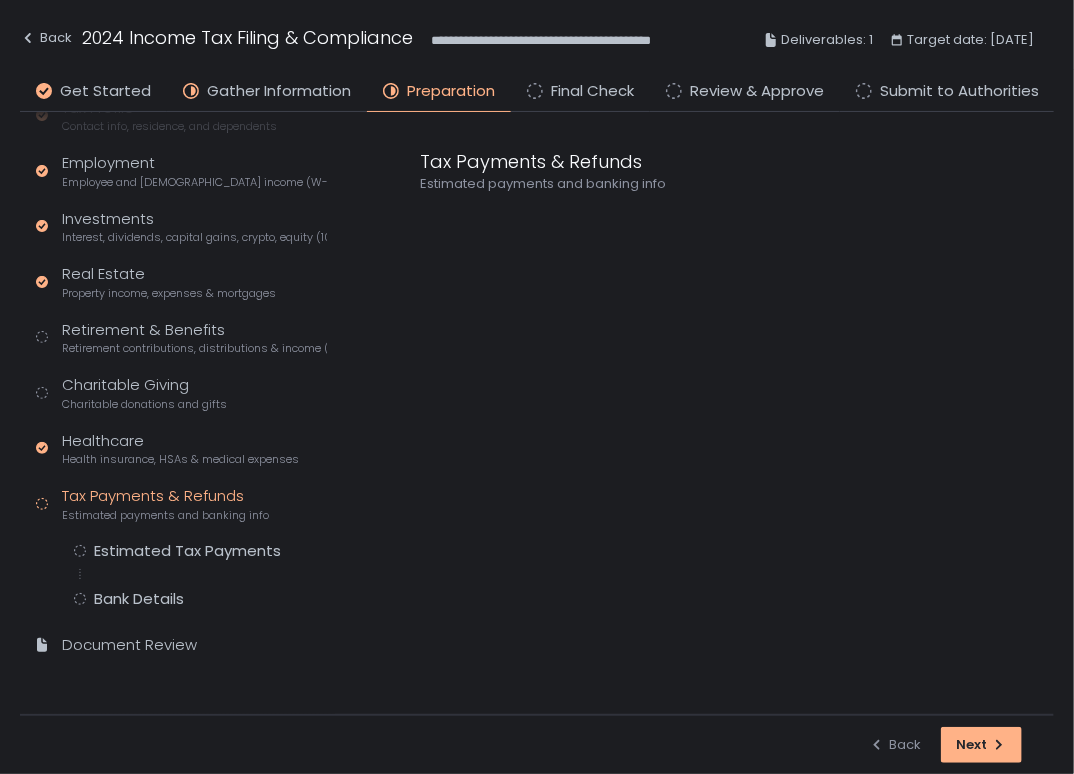 drag, startPoint x: 125, startPoint y: 545, endPoint x: 396, endPoint y: 371, distance: 322.05124 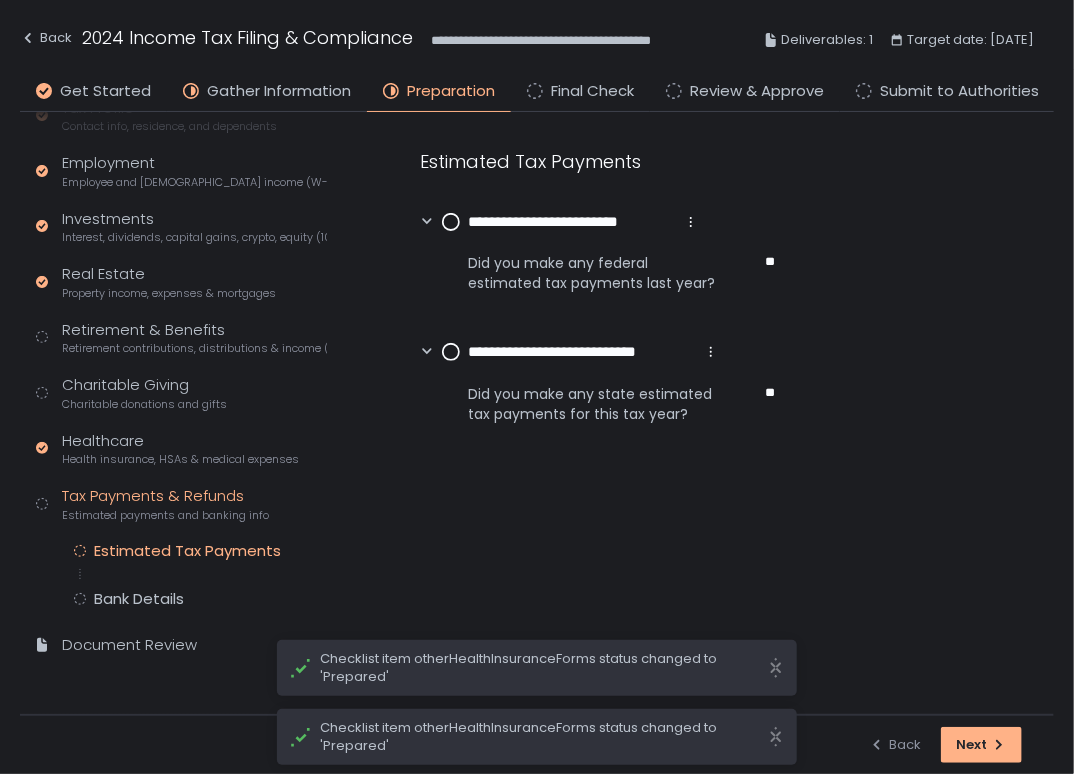 click 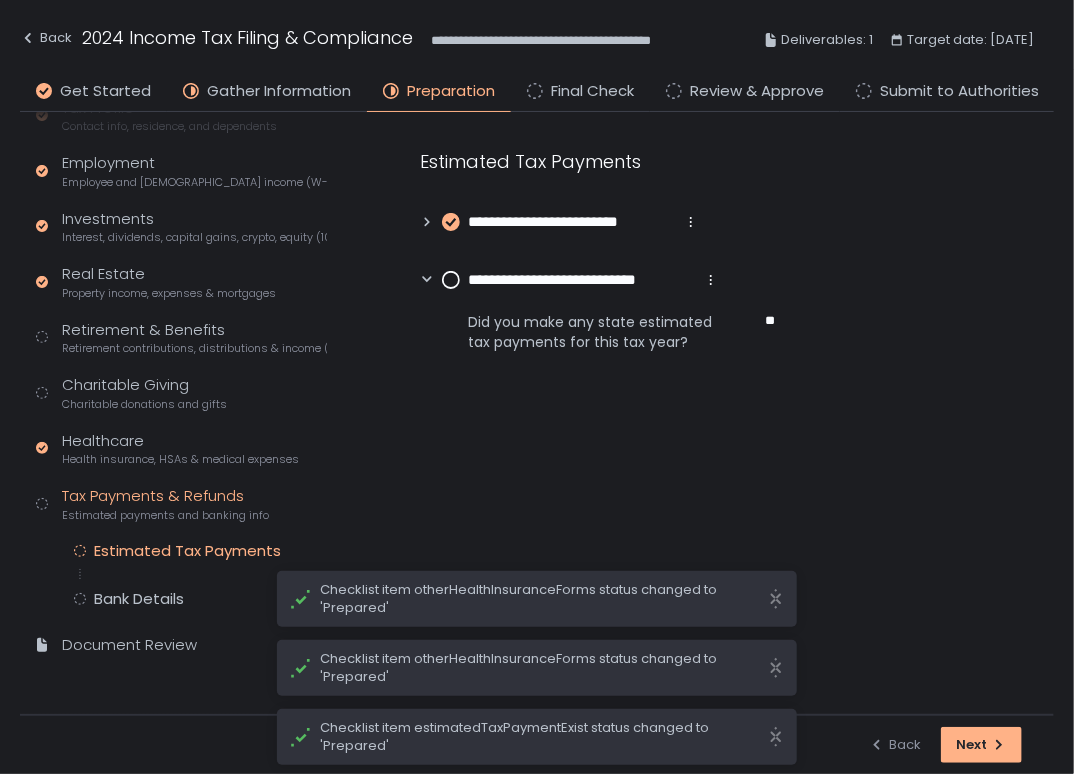 click 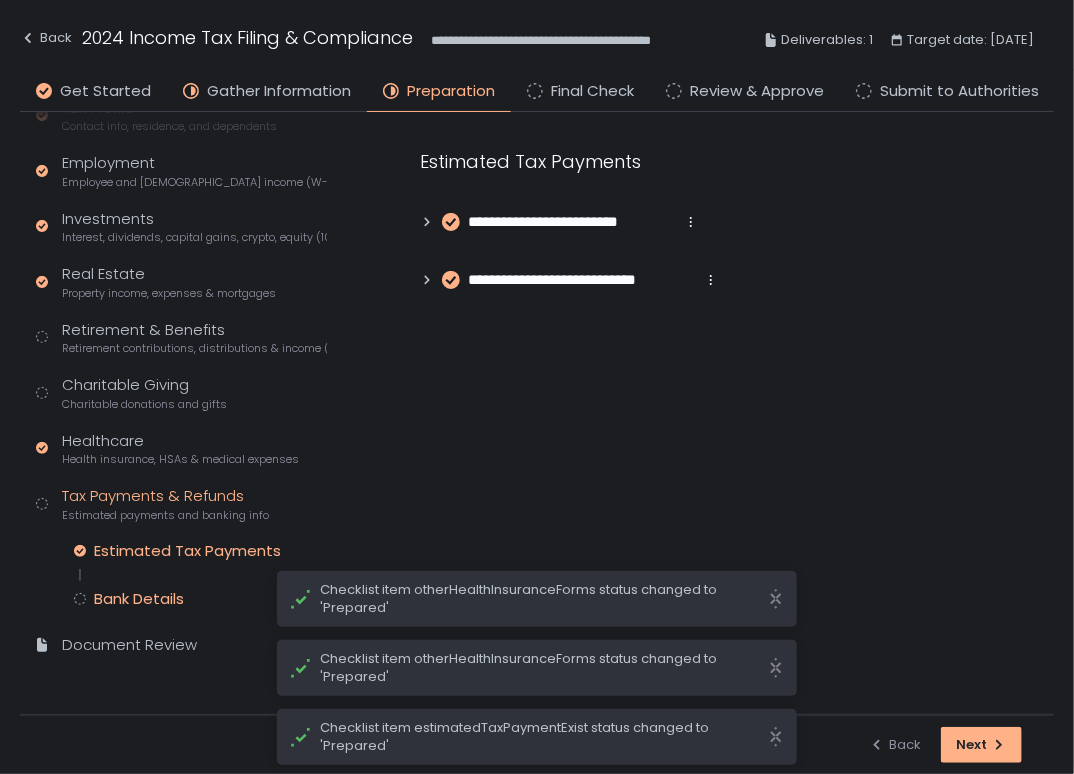 click on "Bank Details" 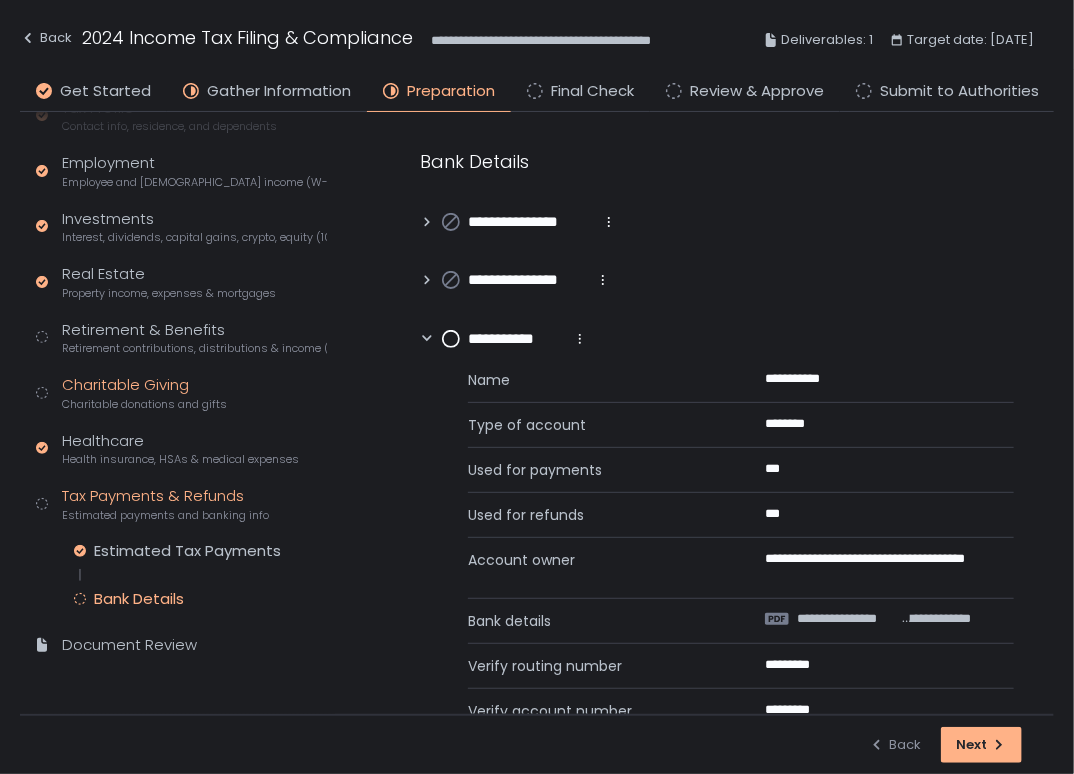 click on "Charitable donations and gifts" 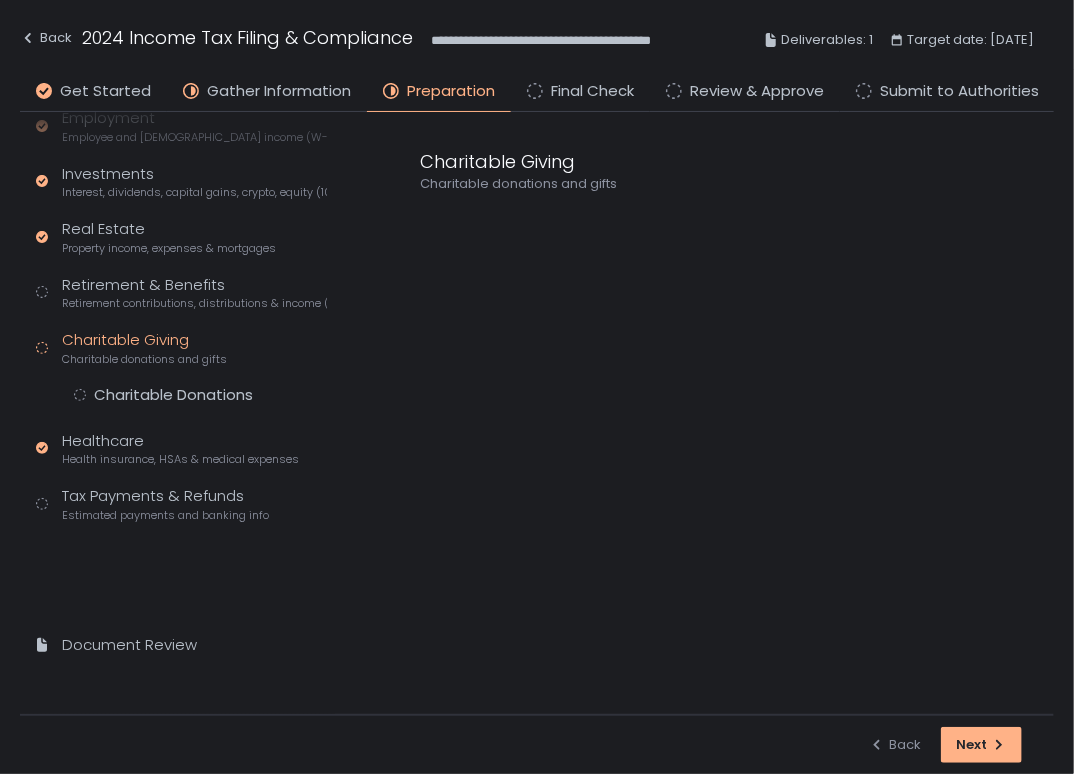 scroll, scrollTop: 180, scrollLeft: 0, axis: vertical 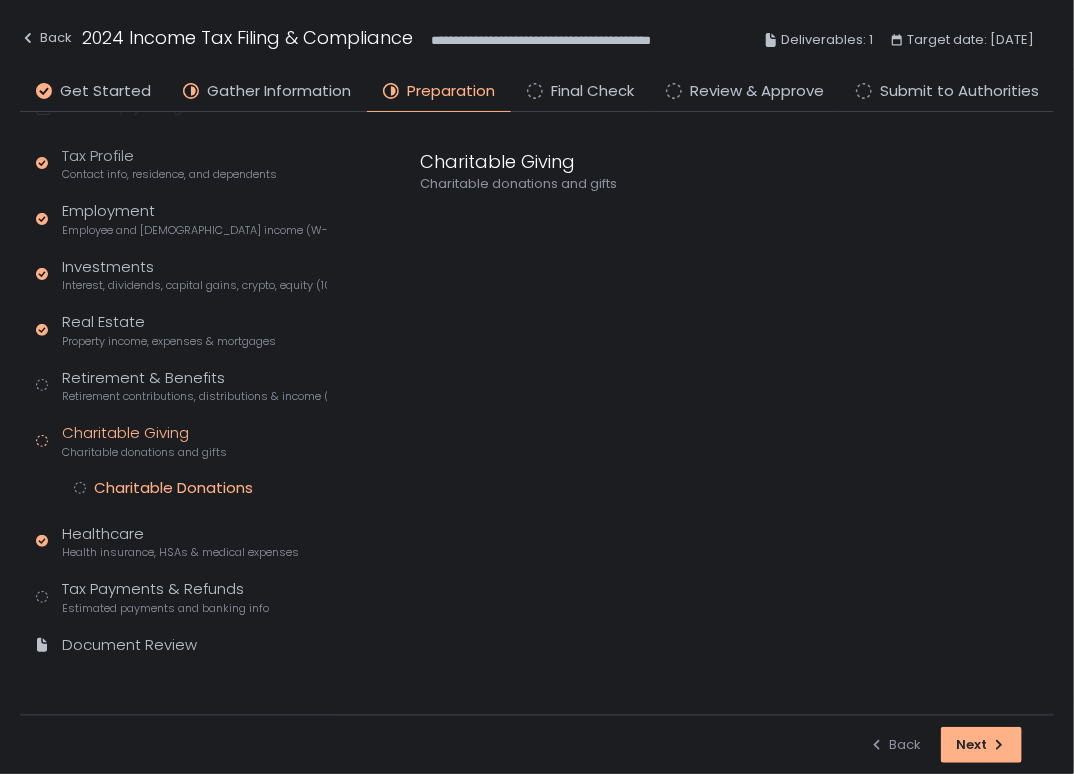 click on "Charitable Donations" 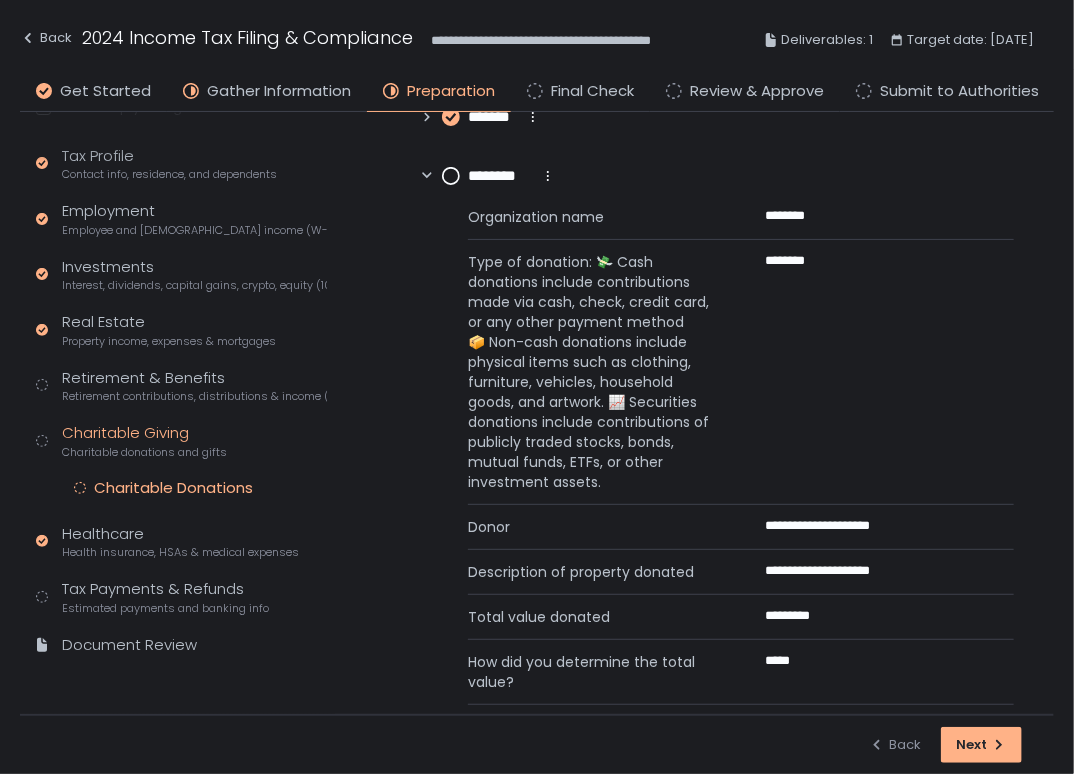 scroll, scrollTop: 160, scrollLeft: 0, axis: vertical 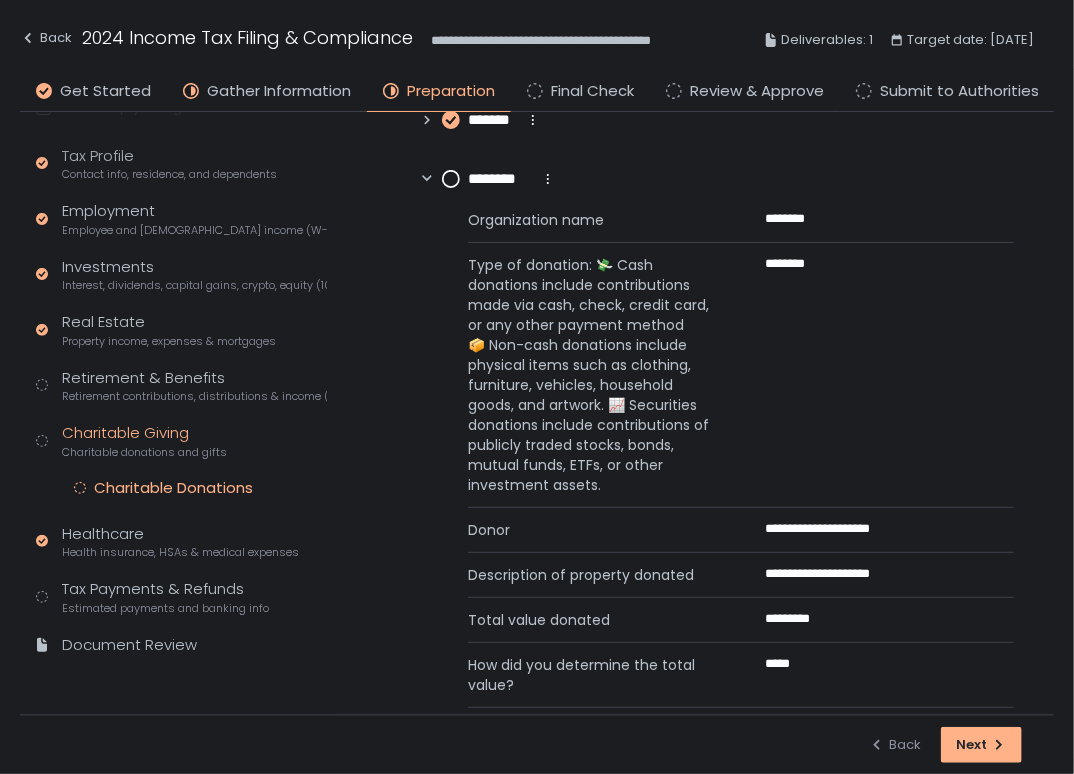 click 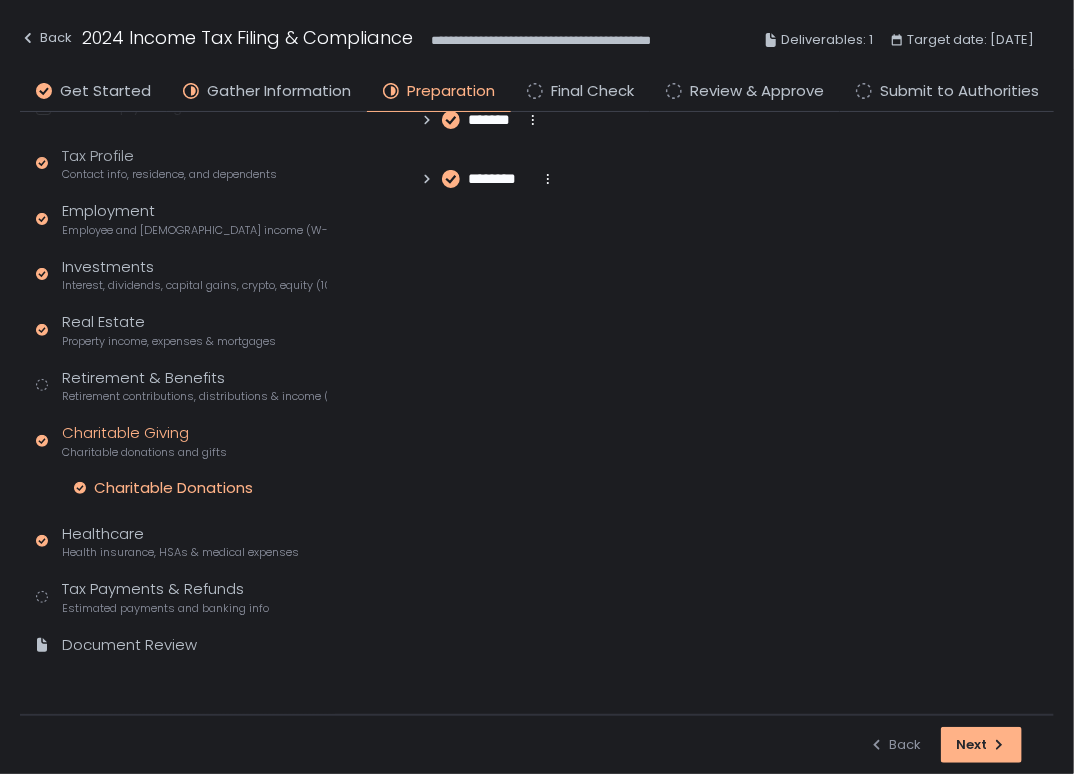 scroll, scrollTop: 0, scrollLeft: 0, axis: both 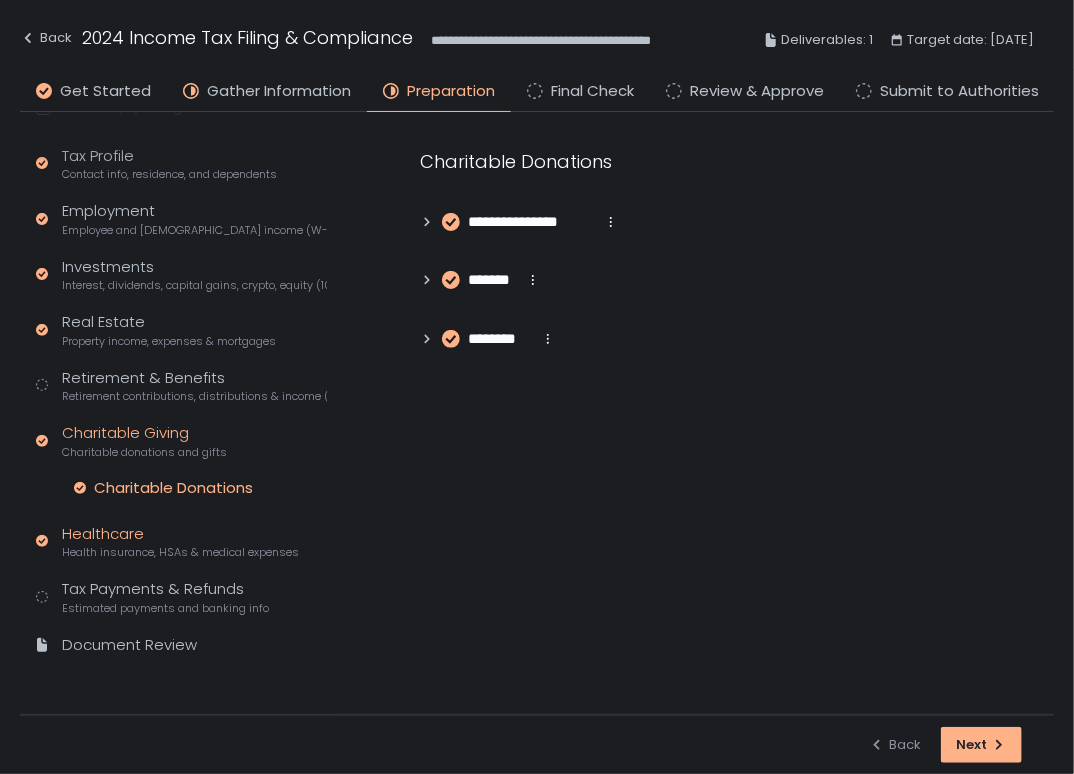 click on "Health insurance, HSAs & medical expenses" 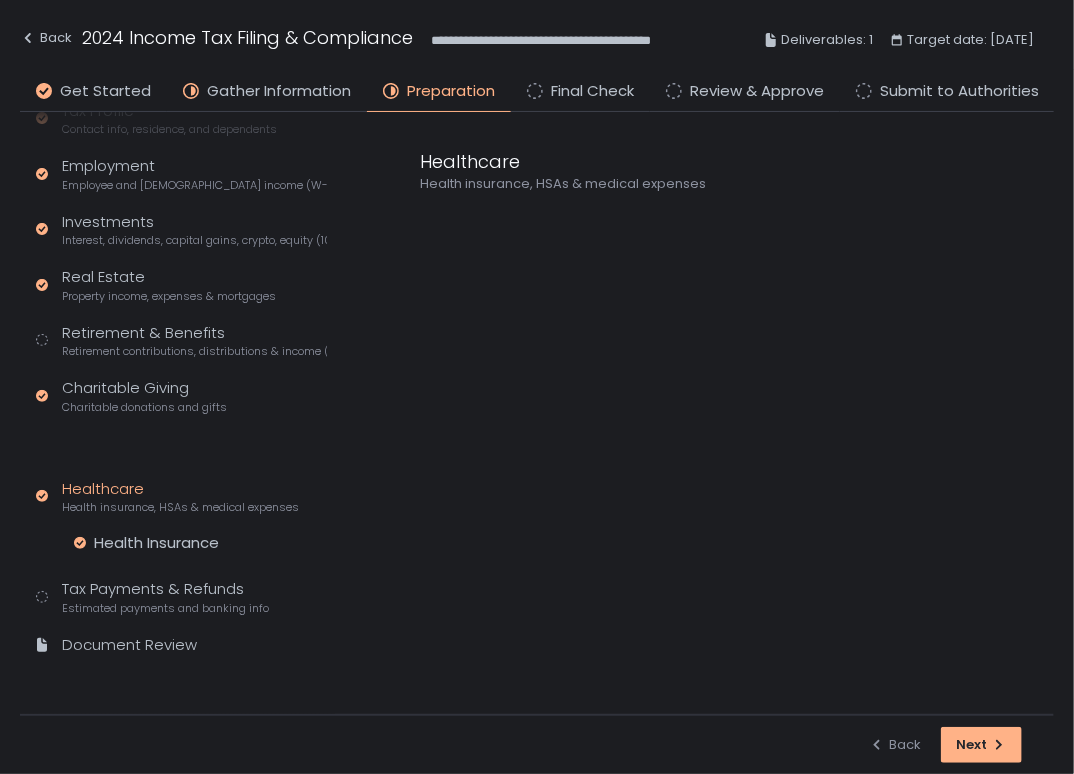 scroll, scrollTop: 180, scrollLeft: 0, axis: vertical 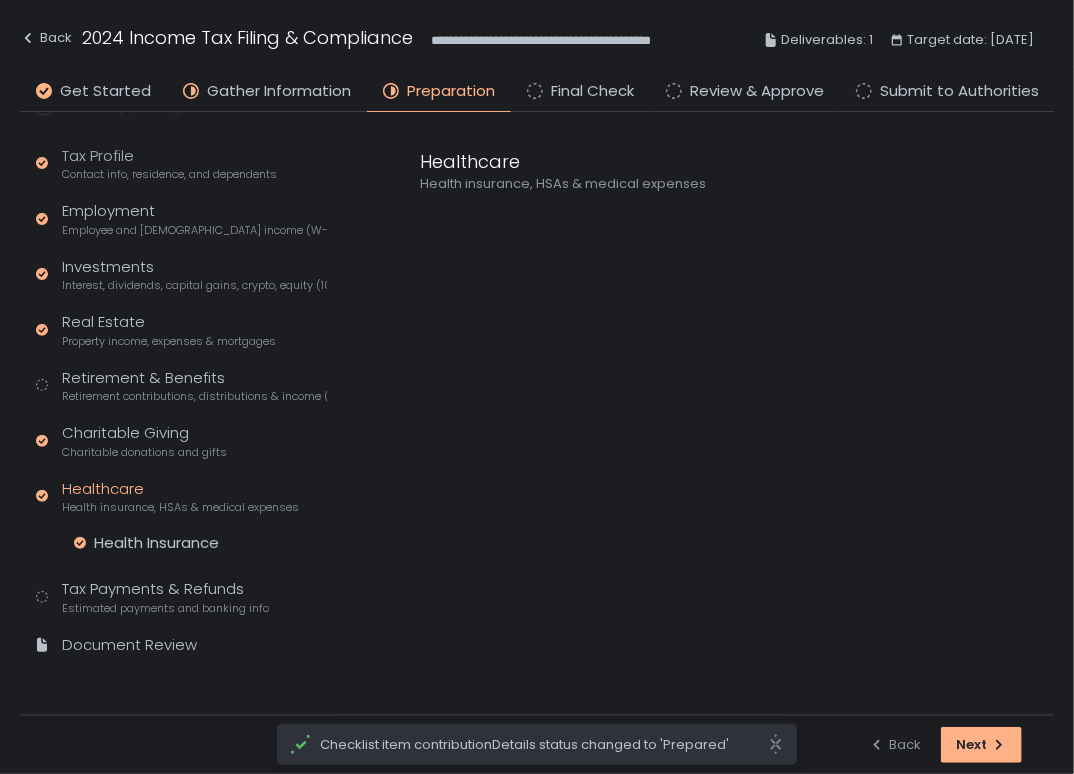 click on "Tax Profile Contact info, residence, and dependents Employment Employee and [DEMOGRAPHIC_DATA] income (W-2s) Investments Interest, dividends, capital gains, crypto, equity (1099s, K-1s) Real Estate Property income, expenses & mortgages Retirement & Benefits Retirement contributions, distributions & income (1099-R, 5498) Charitable Giving Charitable donations and gifts Healthcare Health insurance, HSAs & medical expenses Health Insurance Tax Payments & Refunds Estimated payments and banking info Document Review" at bounding box center (181, 410) 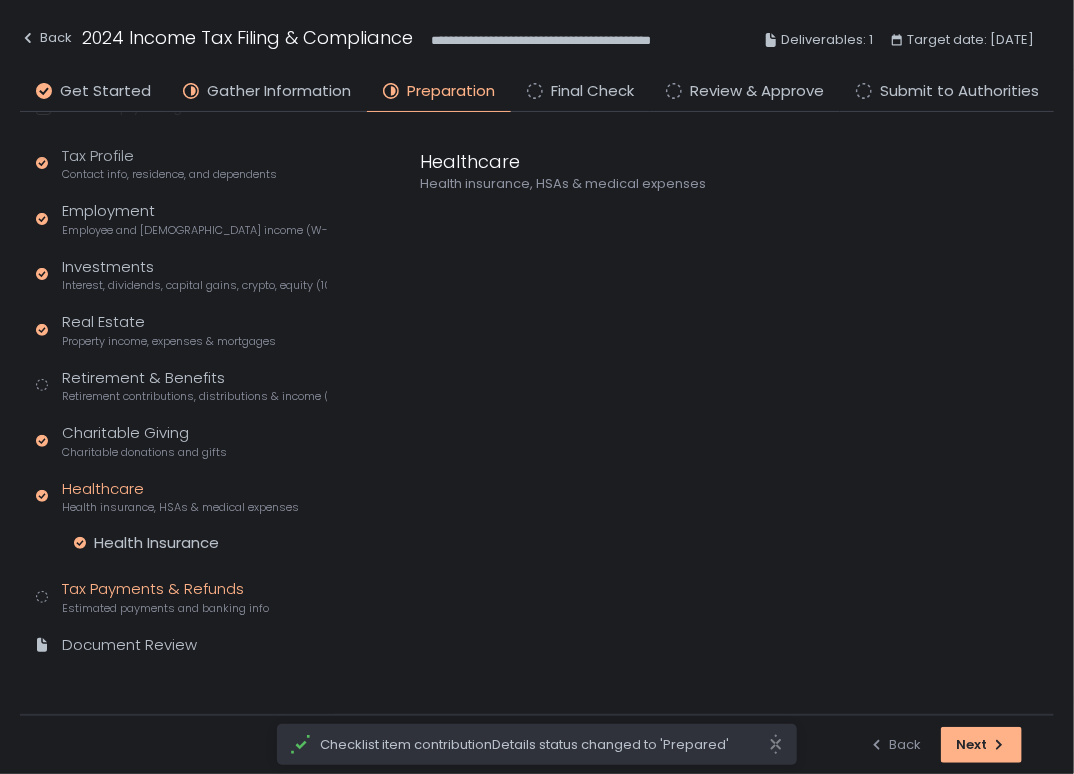 click on "Tax Payments & Refunds Estimated payments and banking info" 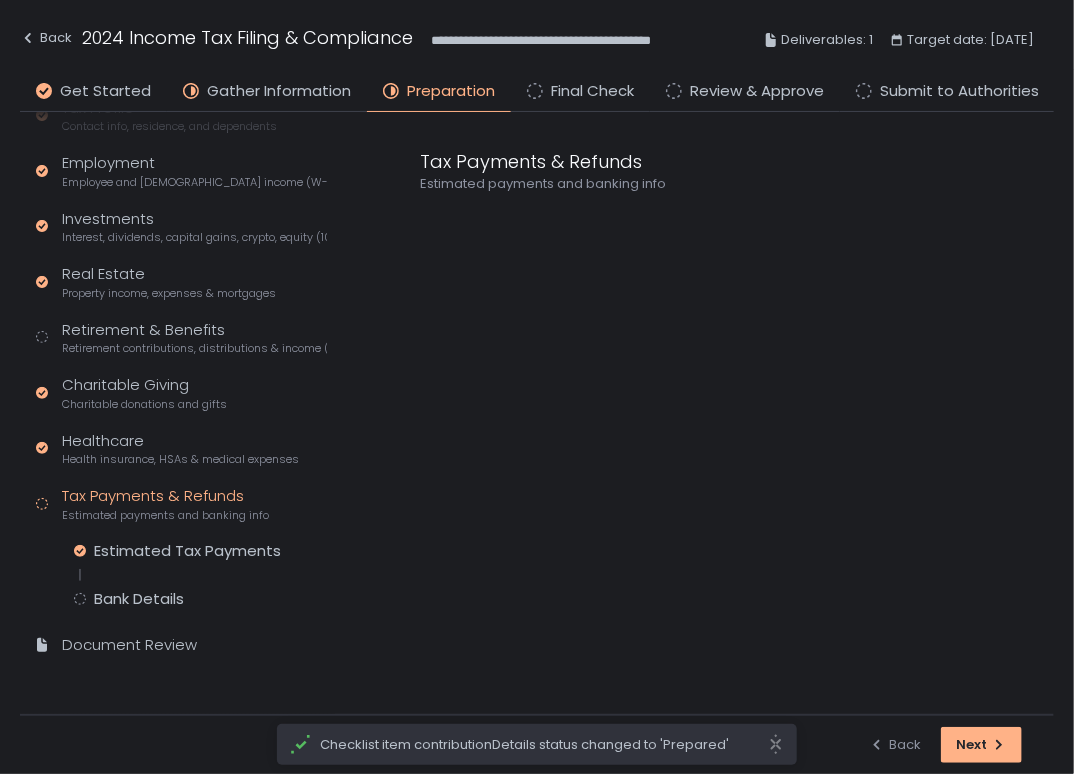 scroll, scrollTop: 228, scrollLeft: 0, axis: vertical 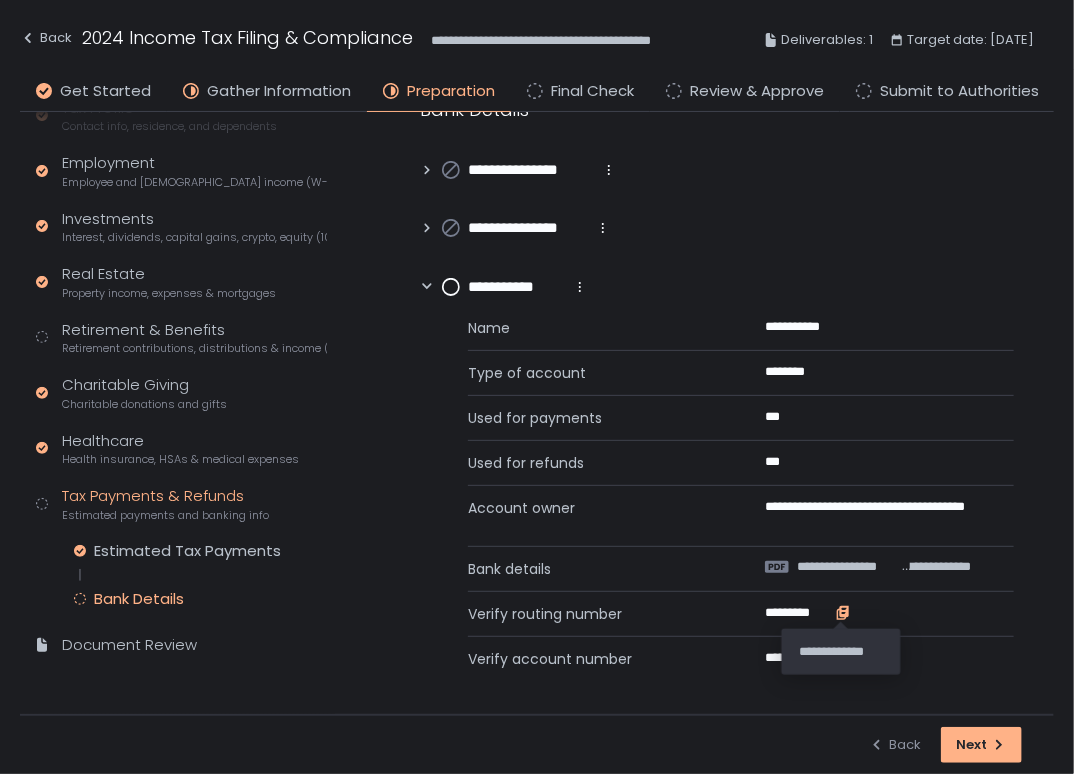 click 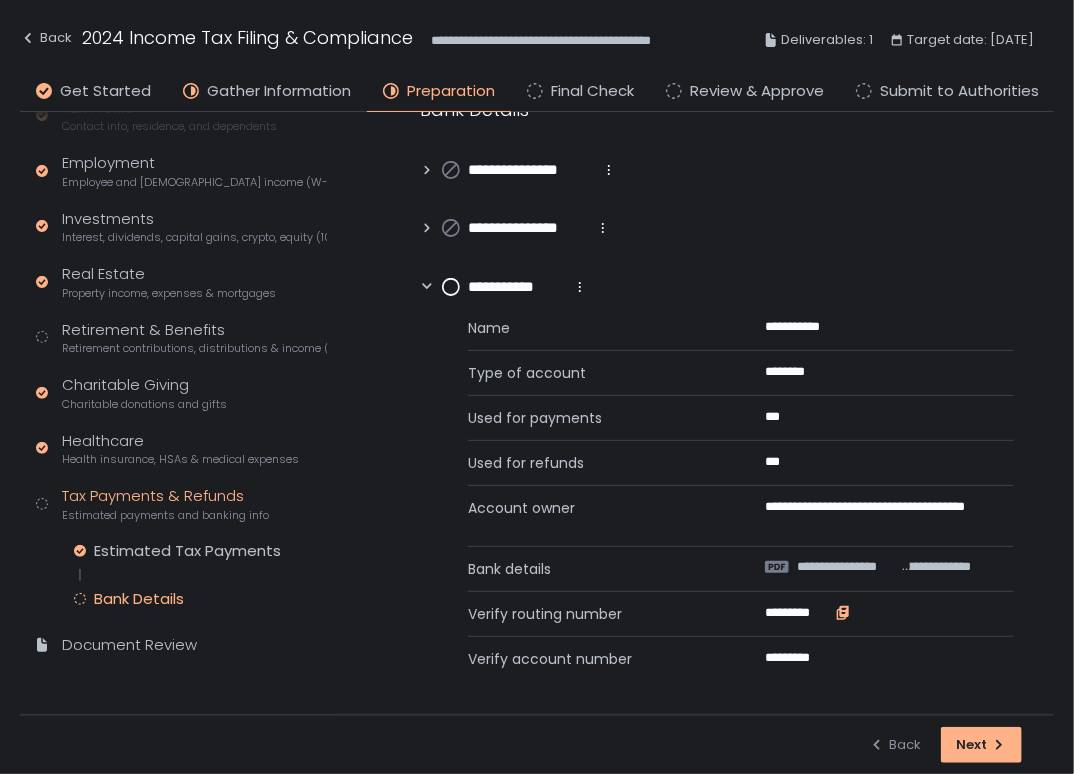 click 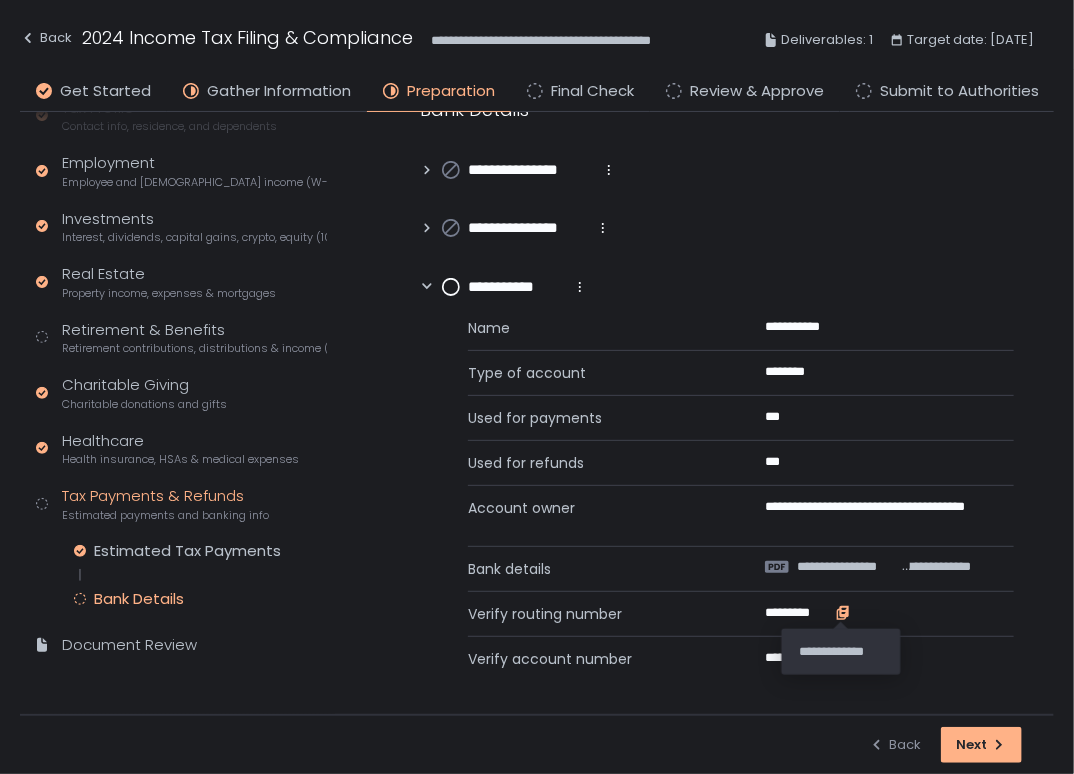 click 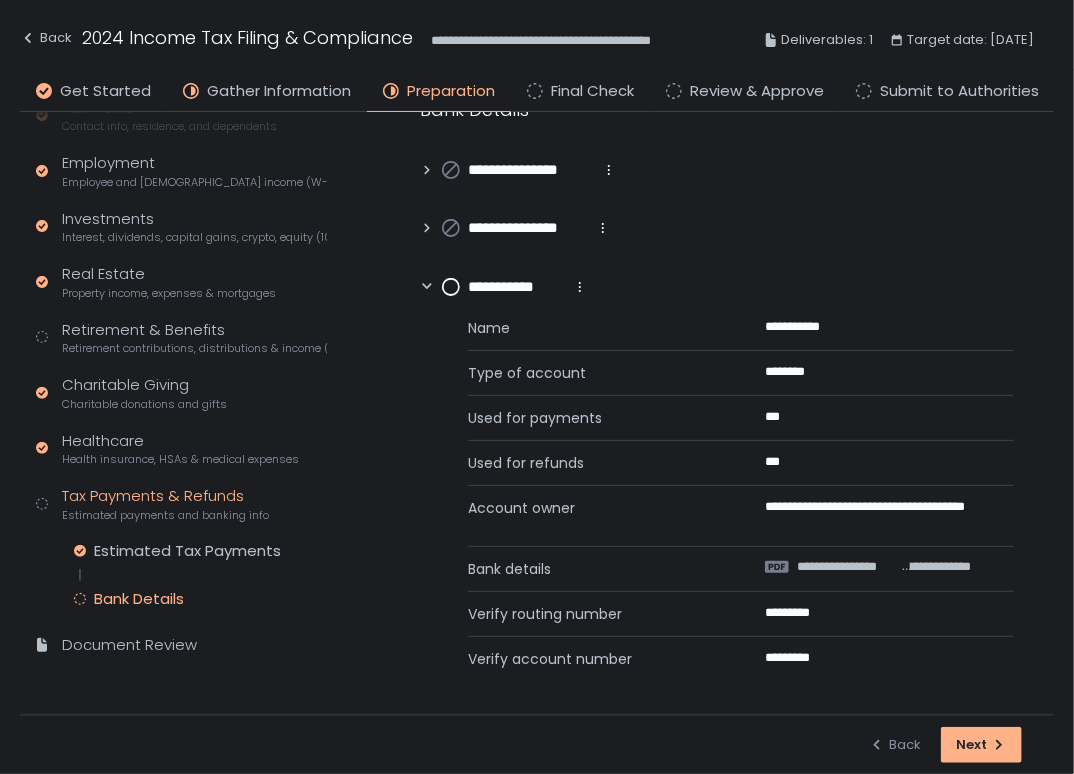 scroll, scrollTop: 228, scrollLeft: 0, axis: vertical 